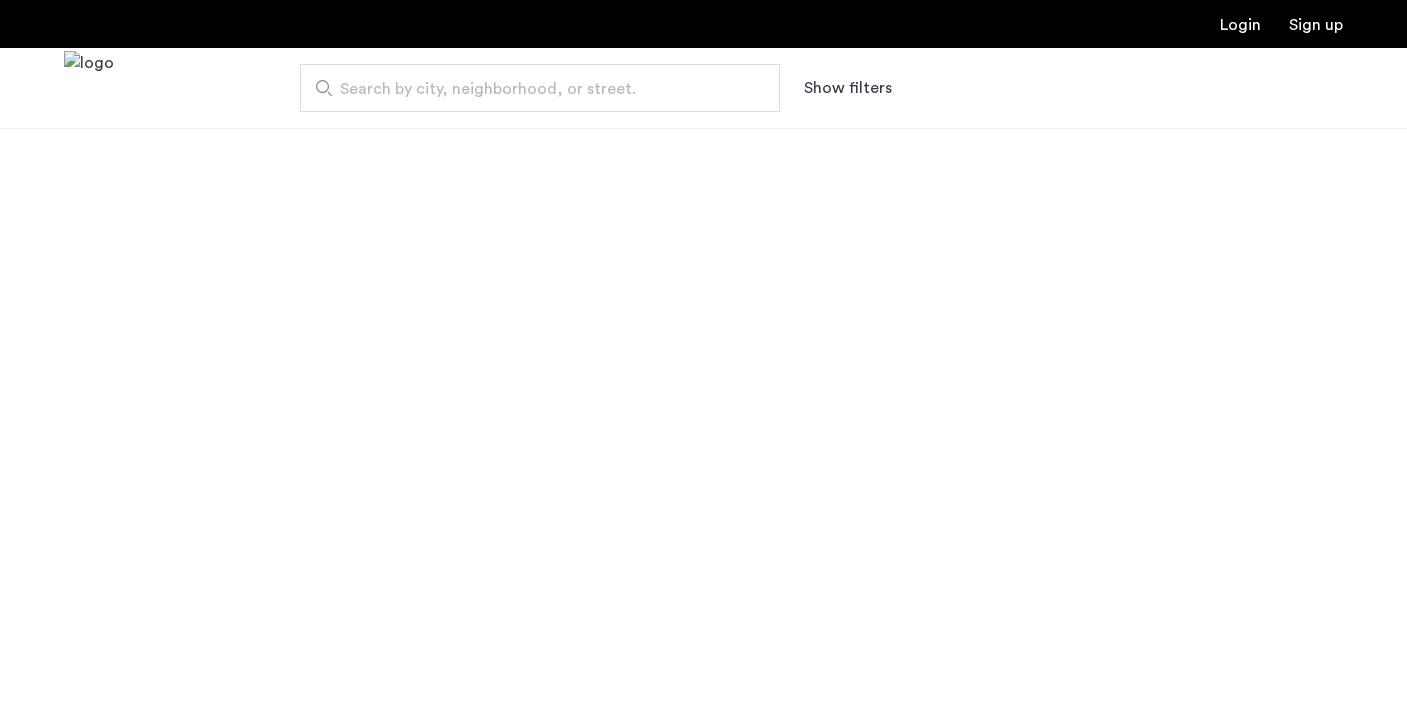 scroll, scrollTop: 0, scrollLeft: 0, axis: both 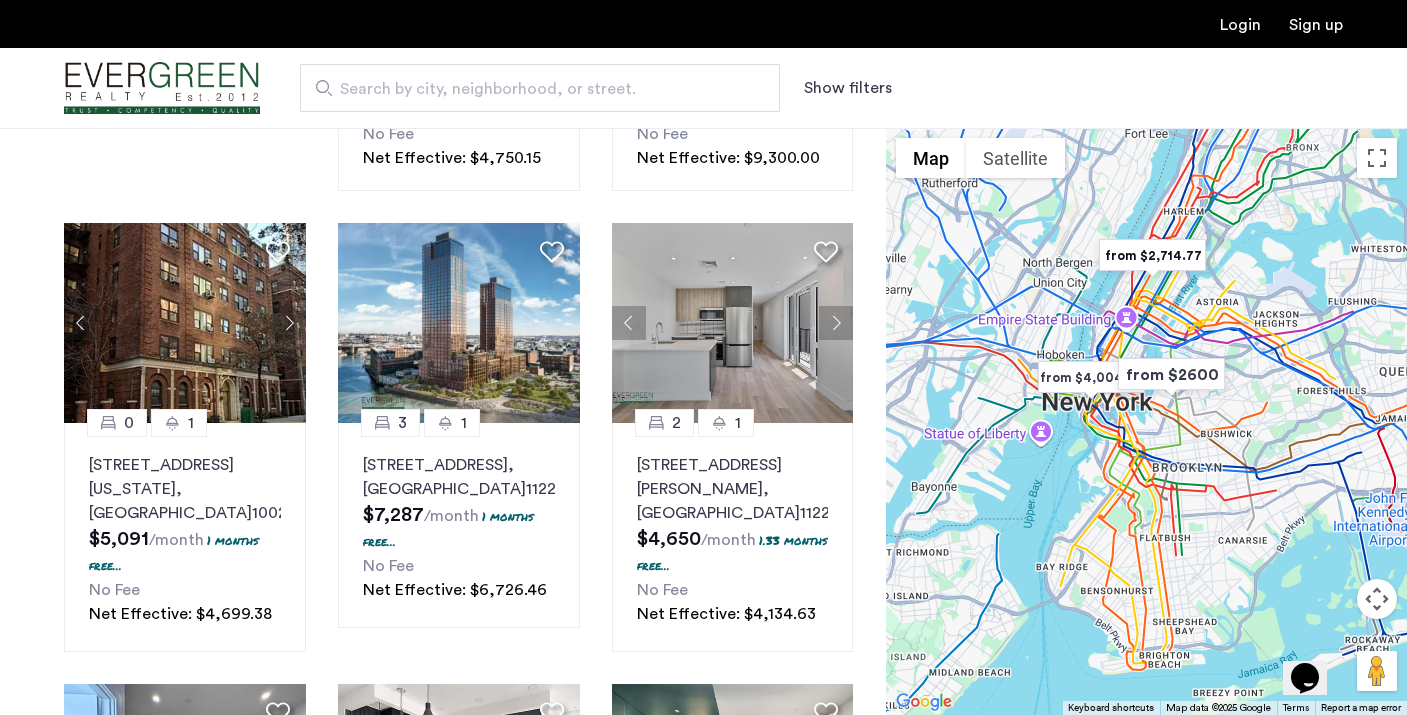 click at bounding box center [1146, 421] 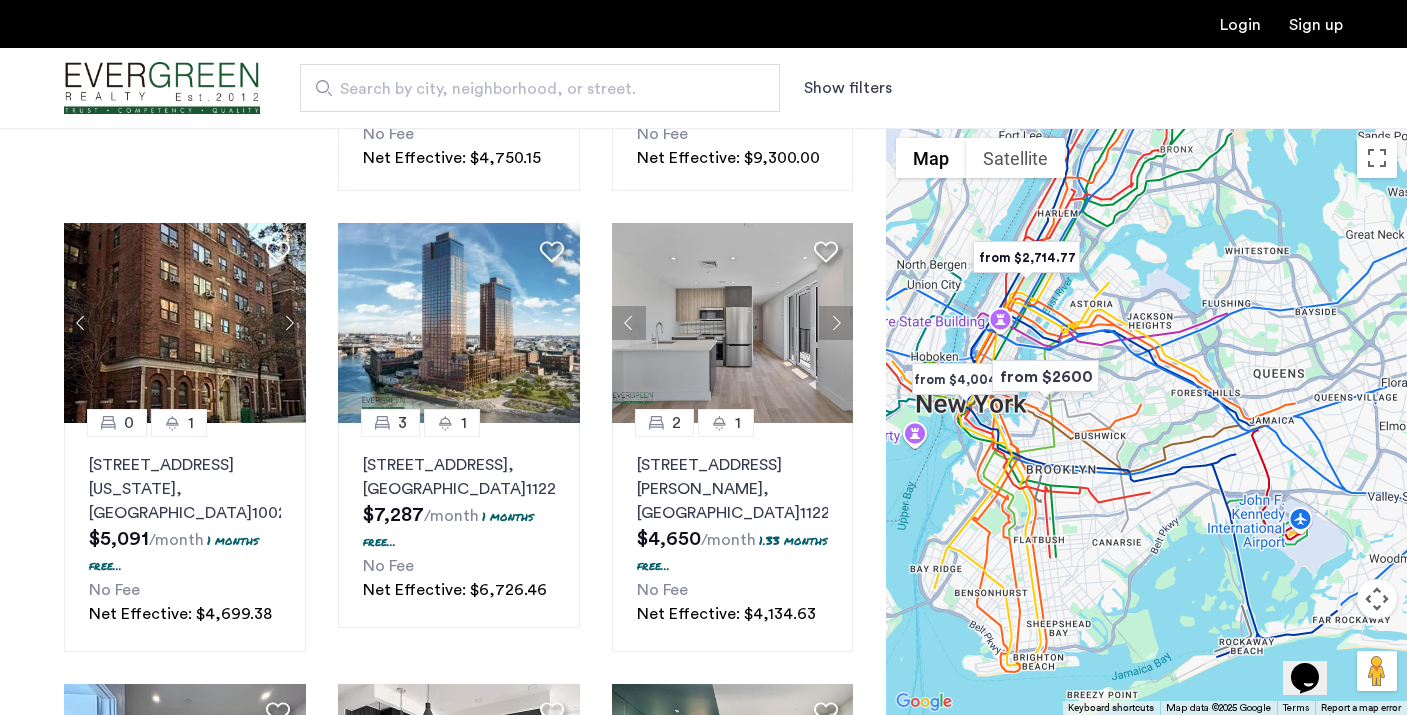 drag, startPoint x: 1176, startPoint y: 474, endPoint x: 1048, endPoint y: 476, distance: 128.01562 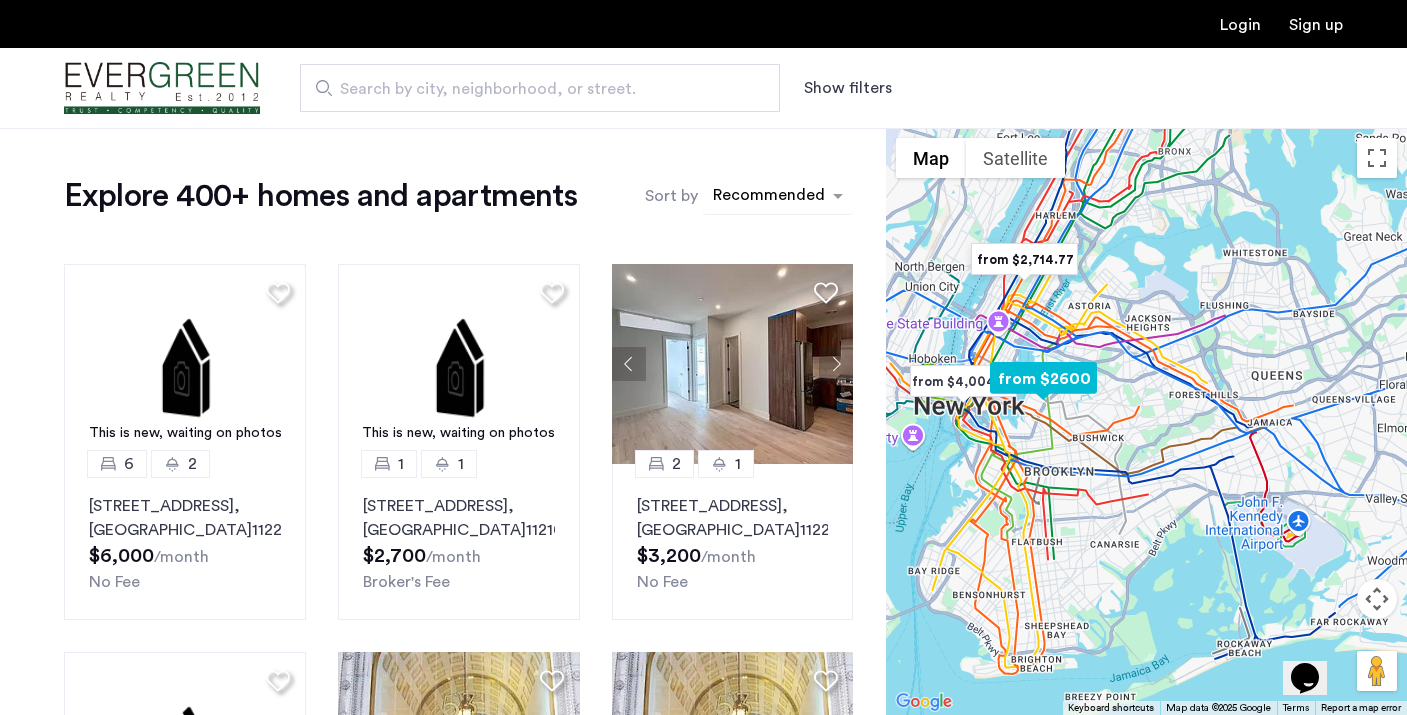 scroll, scrollTop: 0, scrollLeft: 0, axis: both 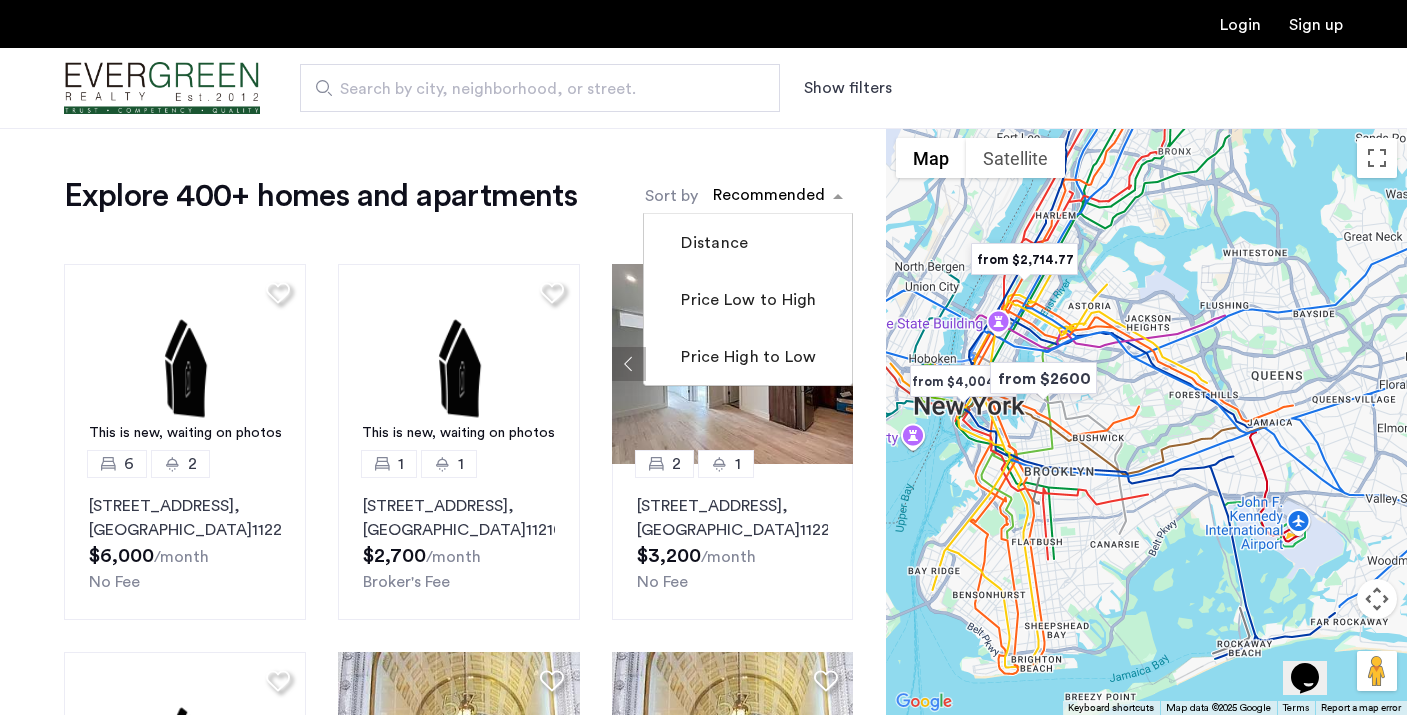 click 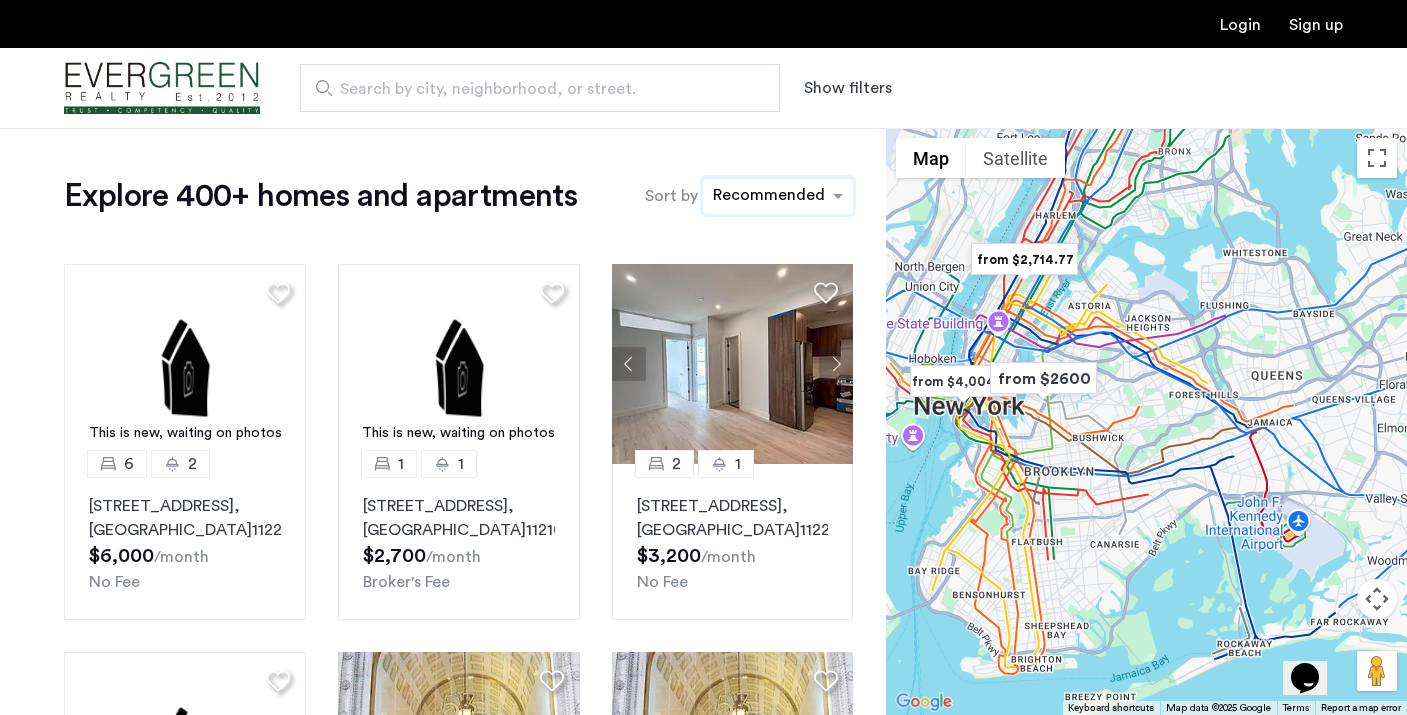 click 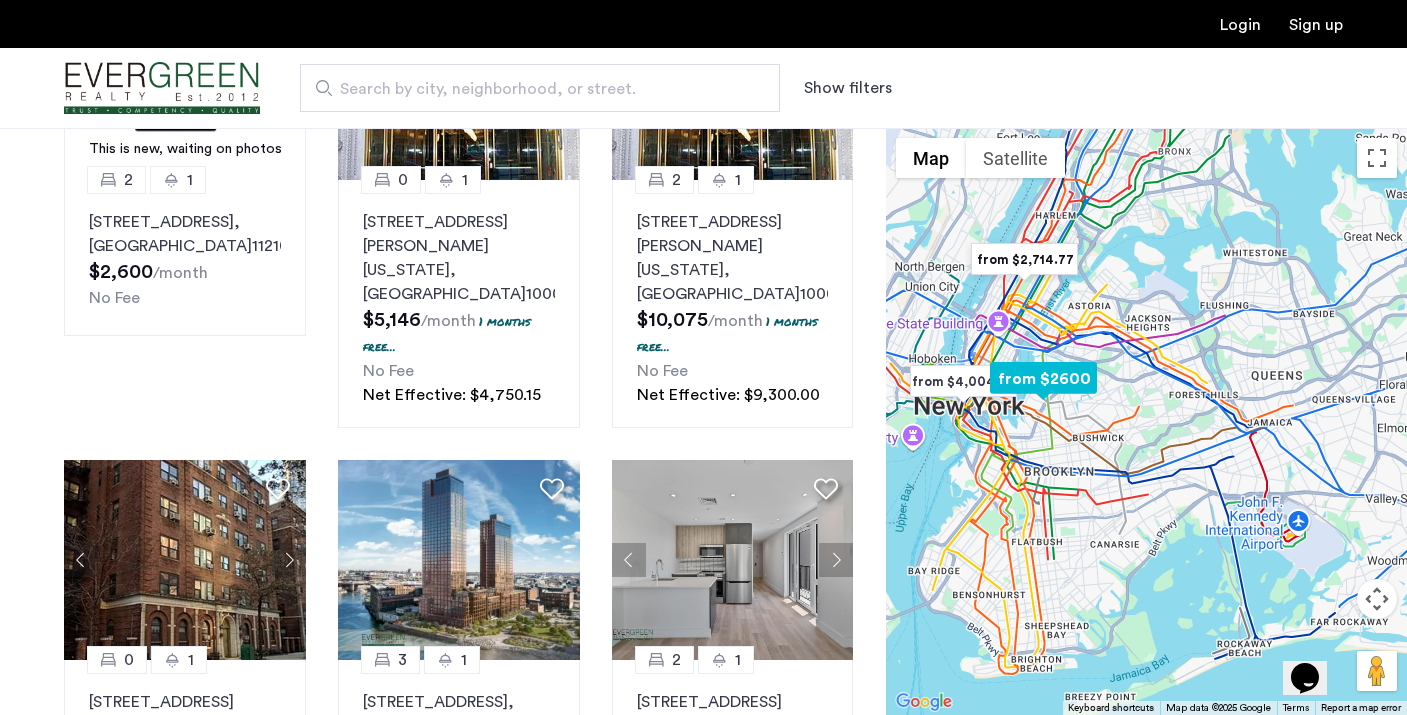 scroll, scrollTop: 843, scrollLeft: 0, axis: vertical 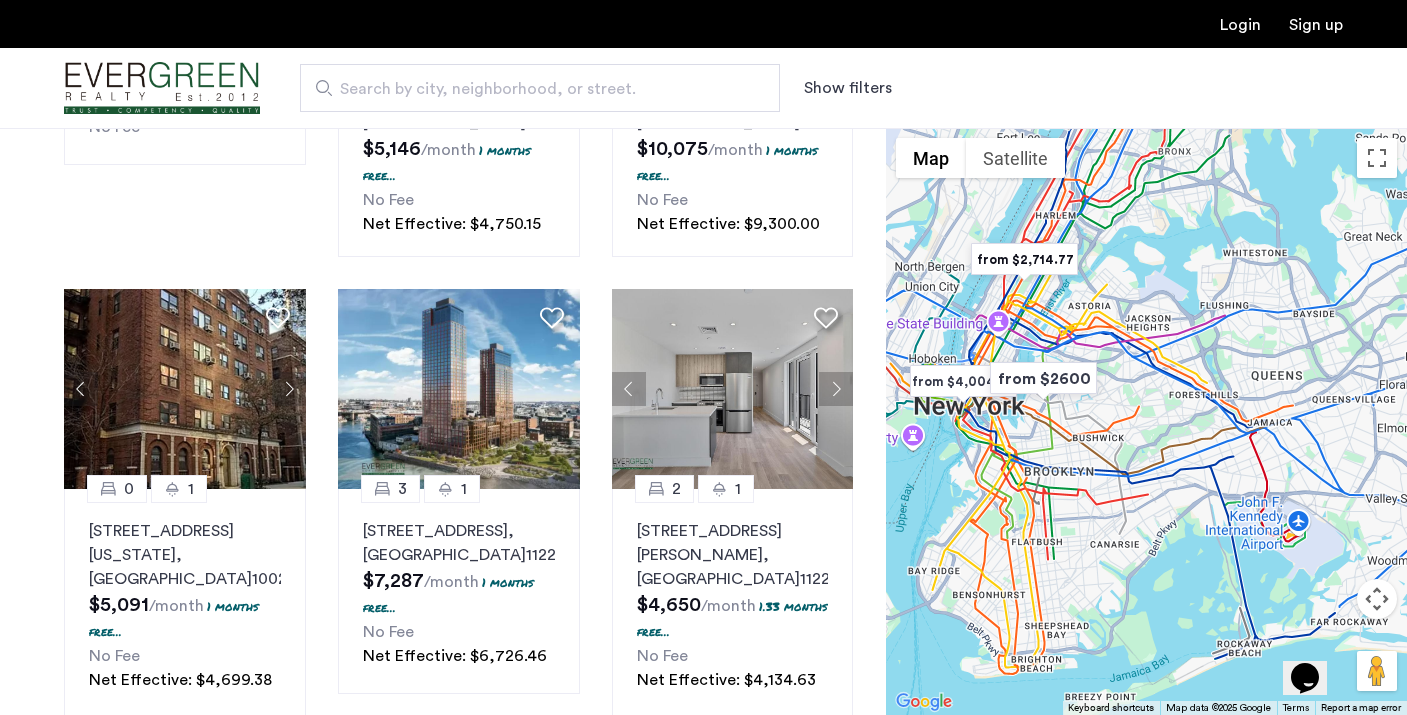 click on "Search by city, neighborhood, or street." at bounding box center (532, 89) 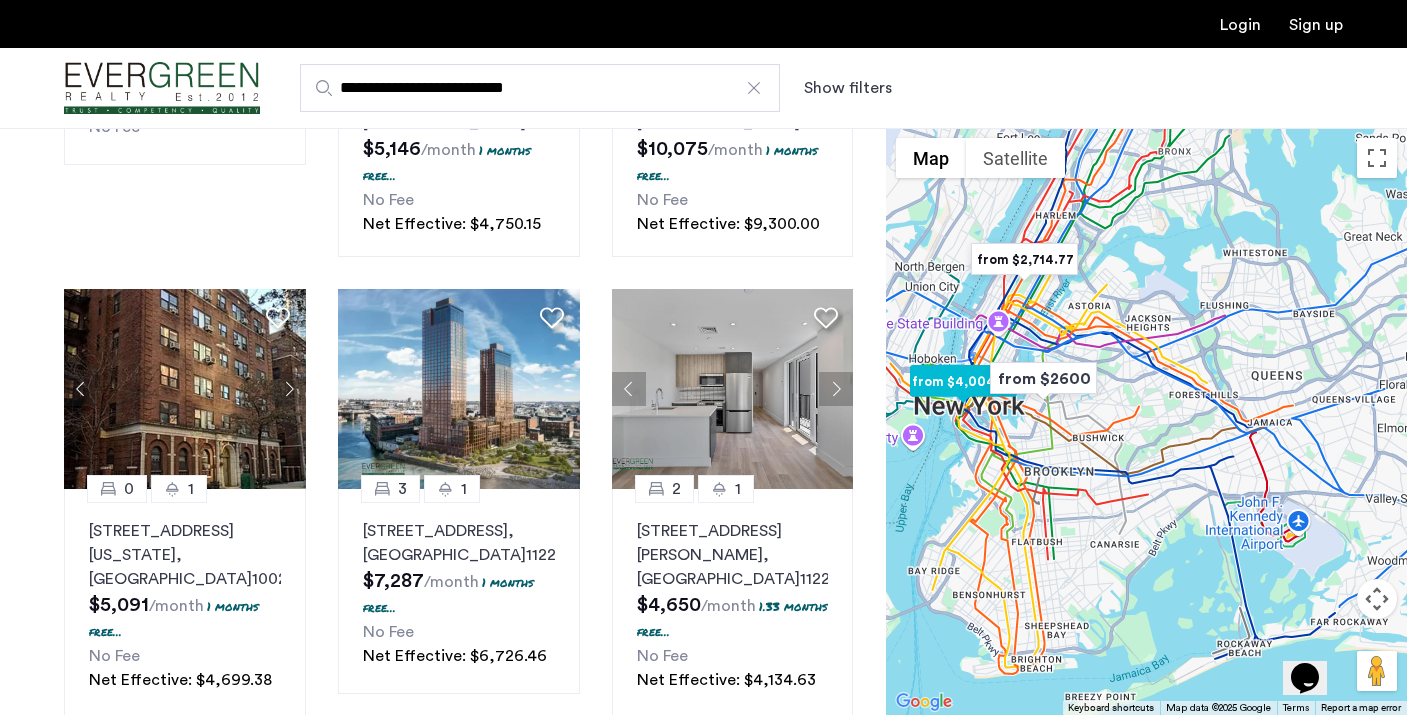 scroll, scrollTop: 0, scrollLeft: 0, axis: both 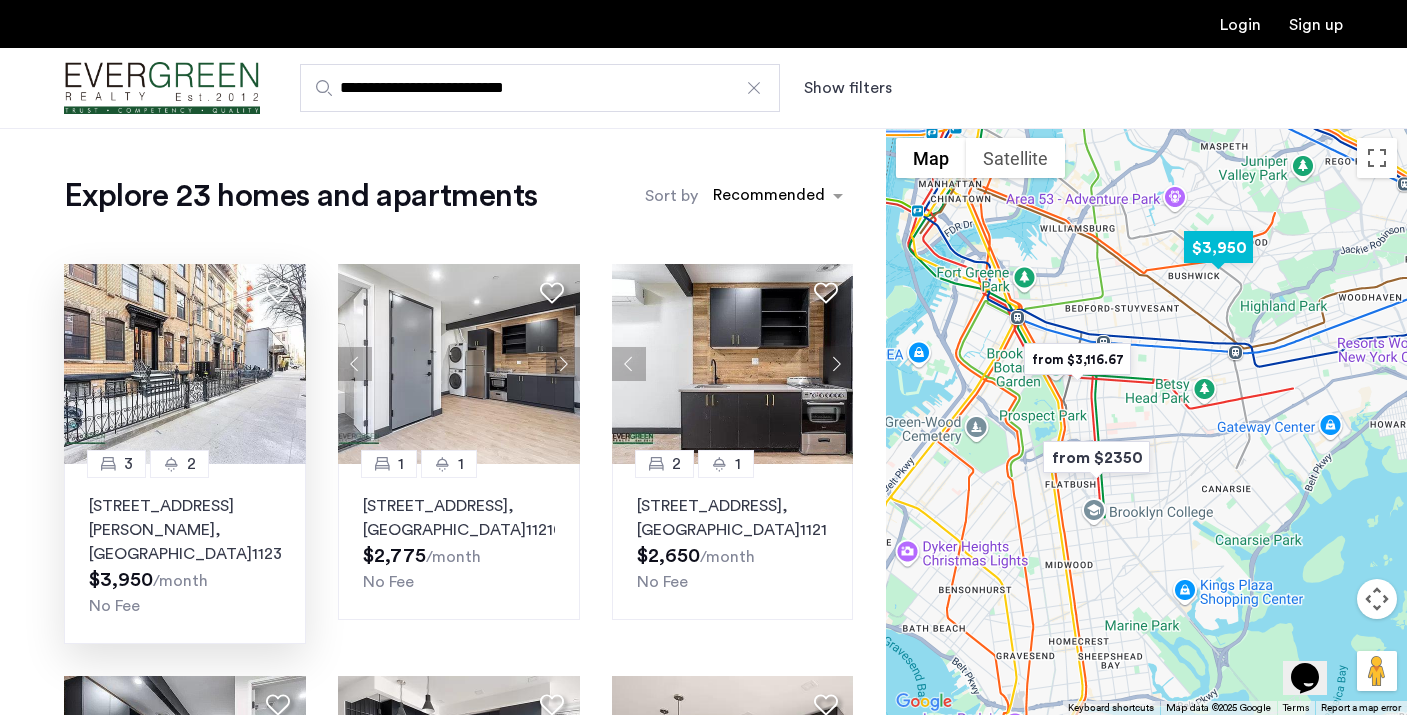 click 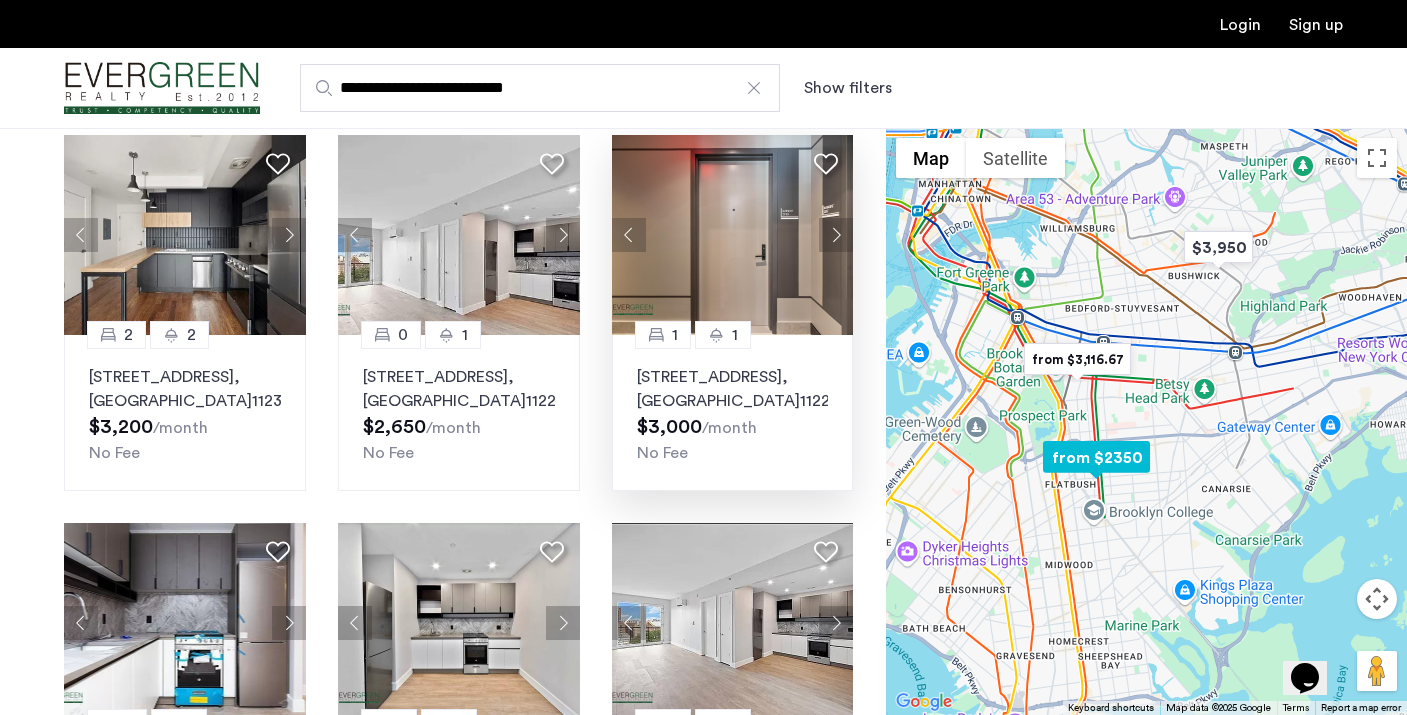 scroll, scrollTop: 935, scrollLeft: 0, axis: vertical 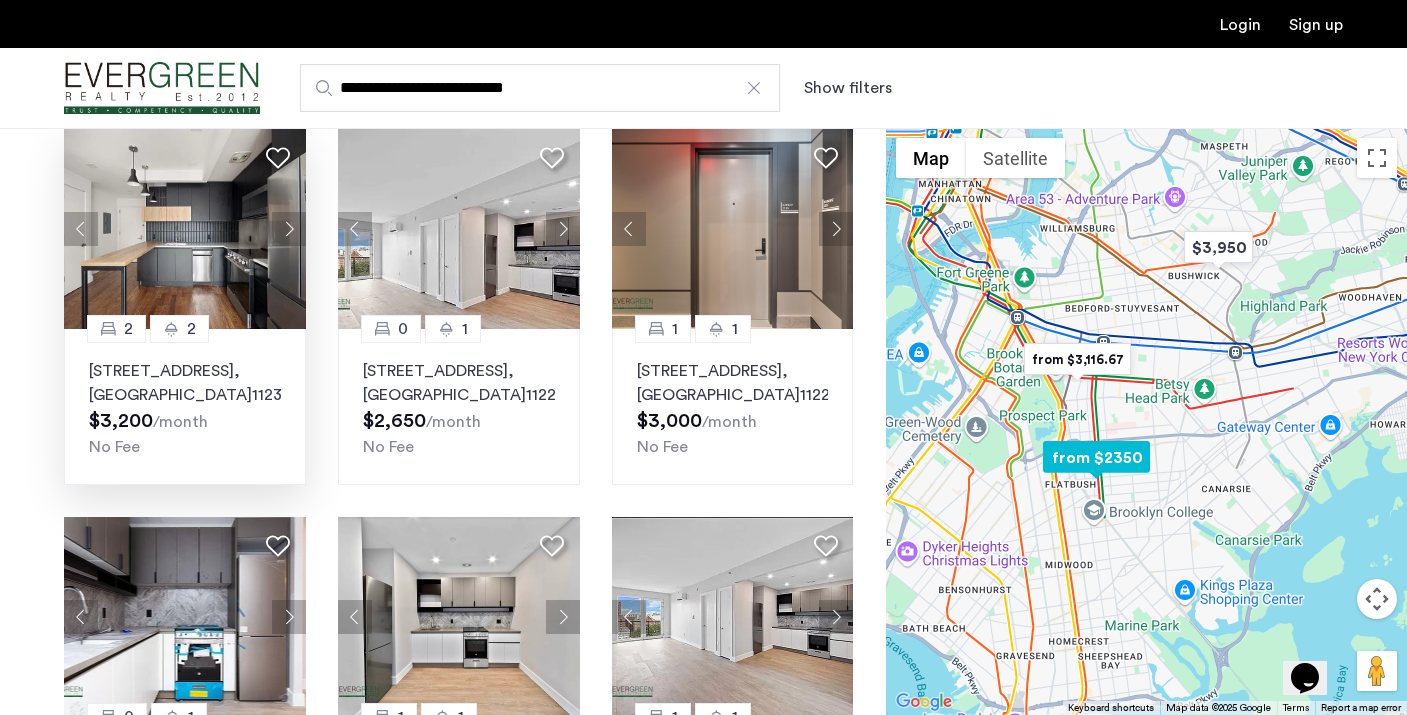 click 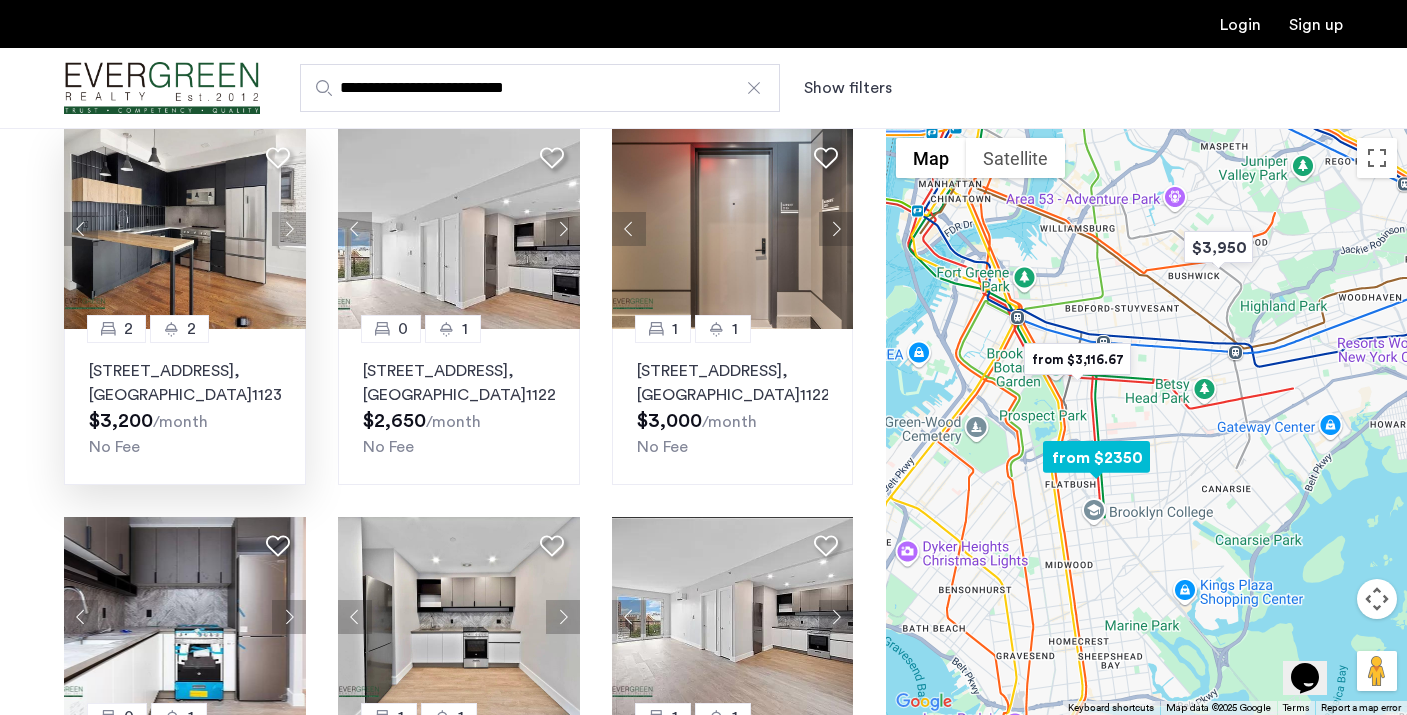 click 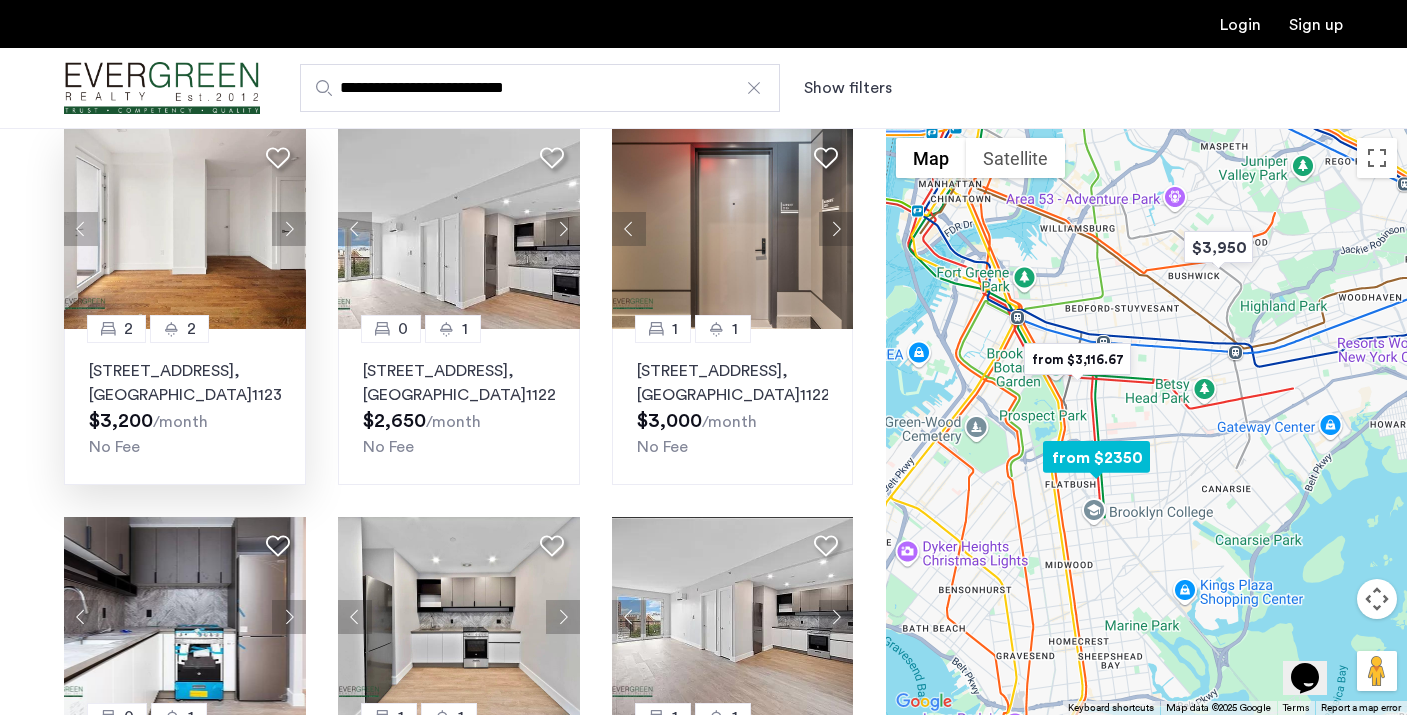 click 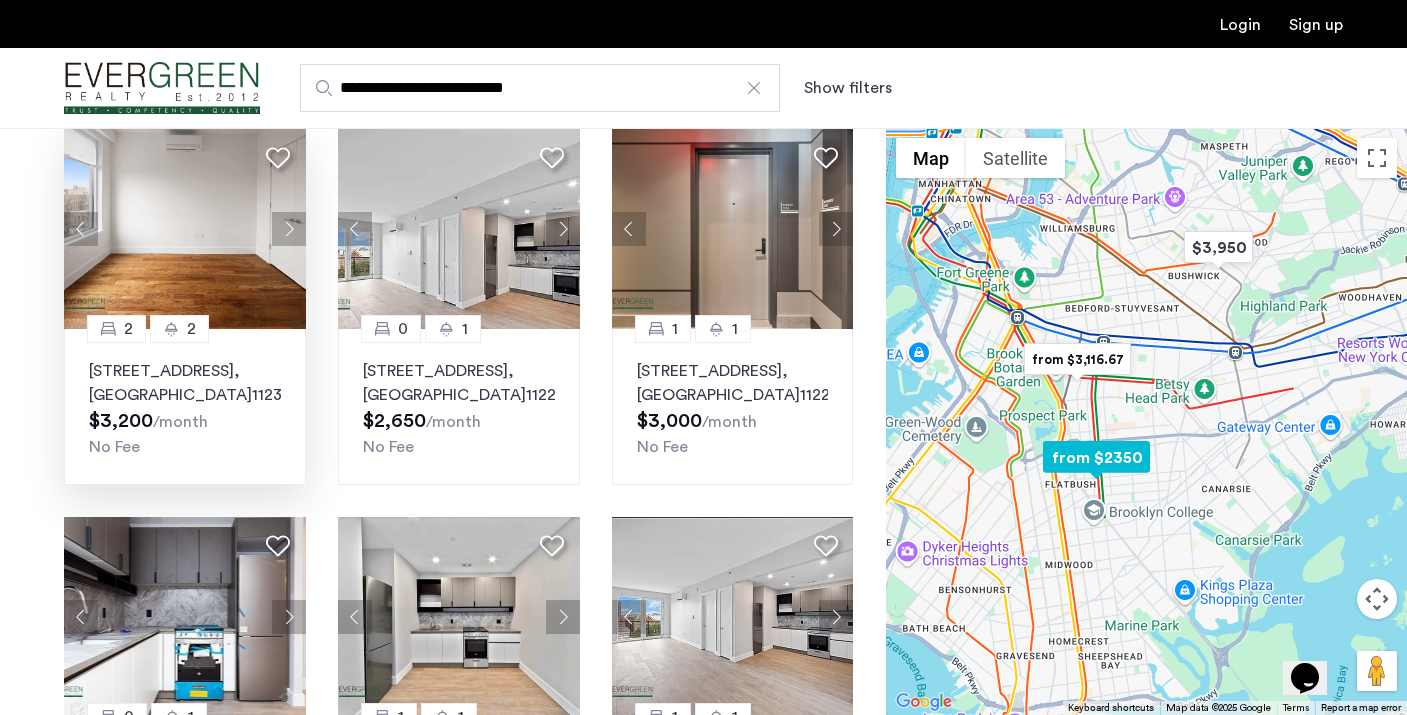 click 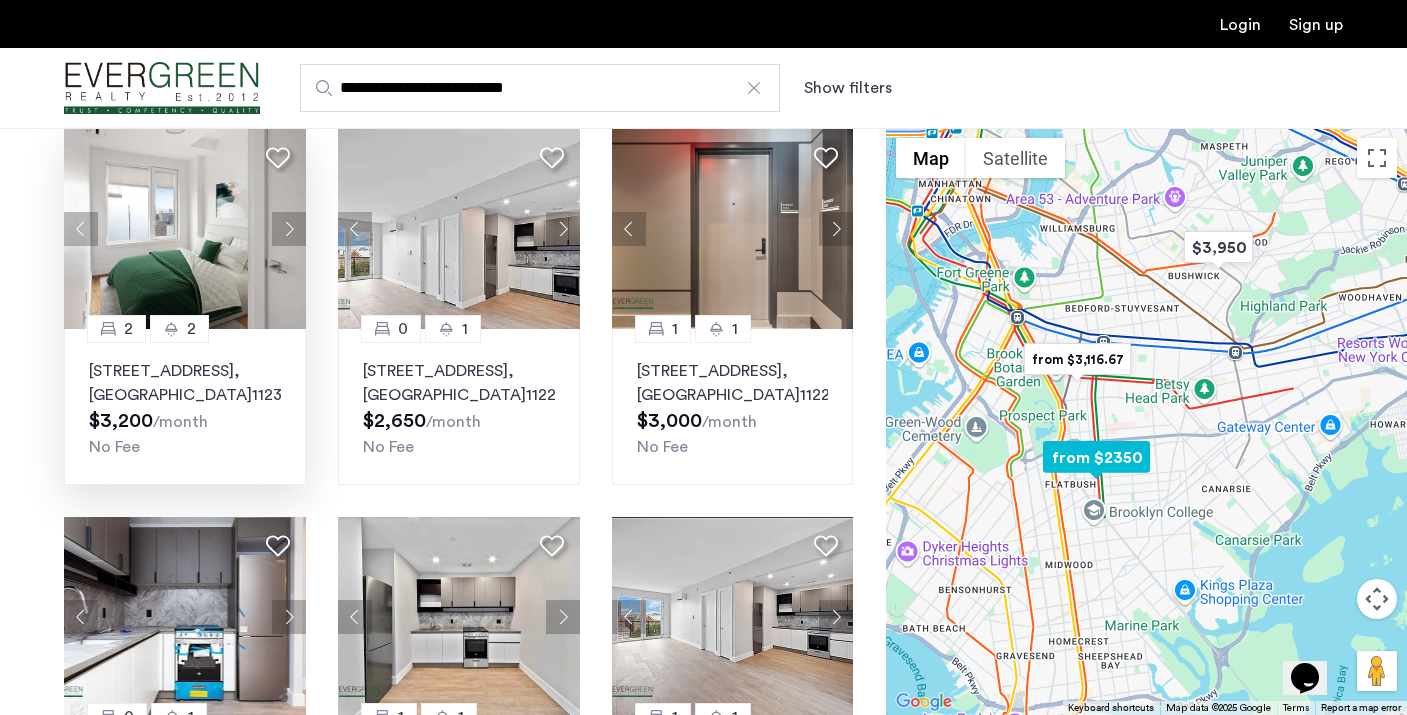 click 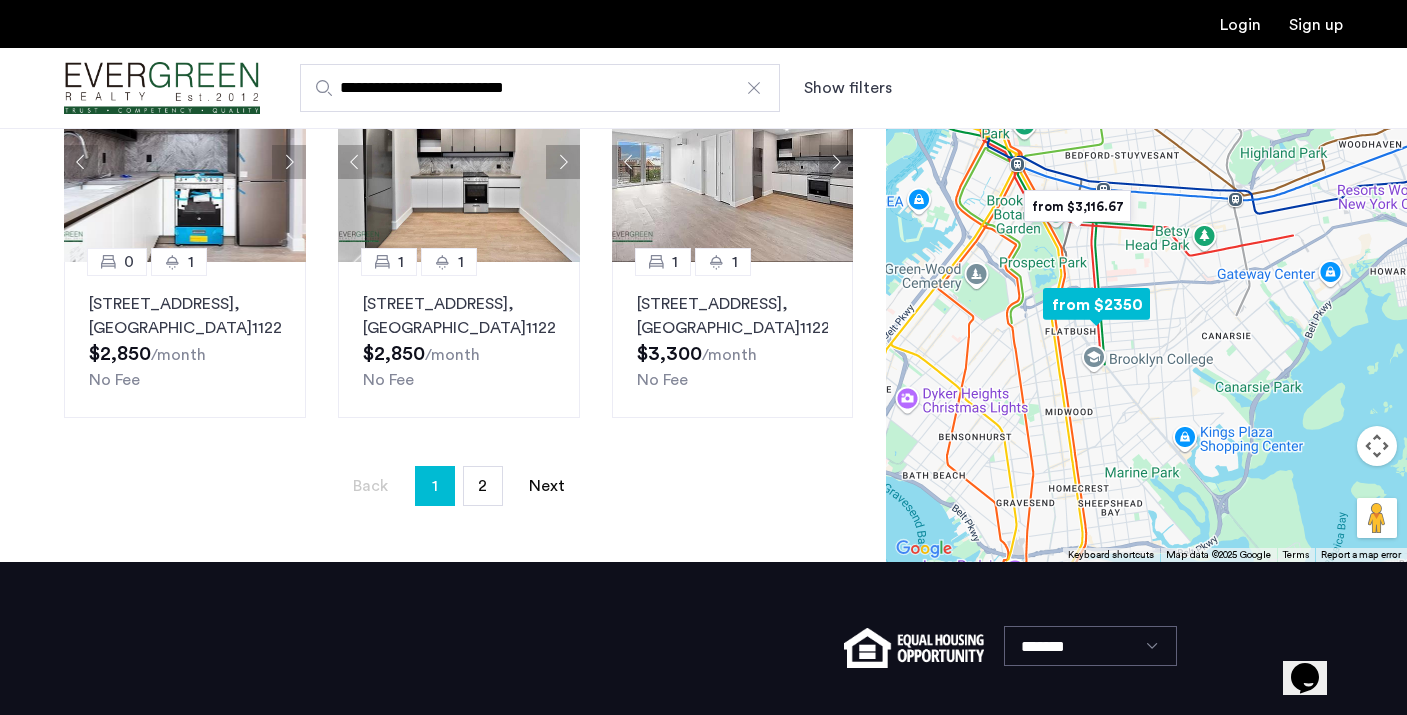scroll, scrollTop: 1389, scrollLeft: 0, axis: vertical 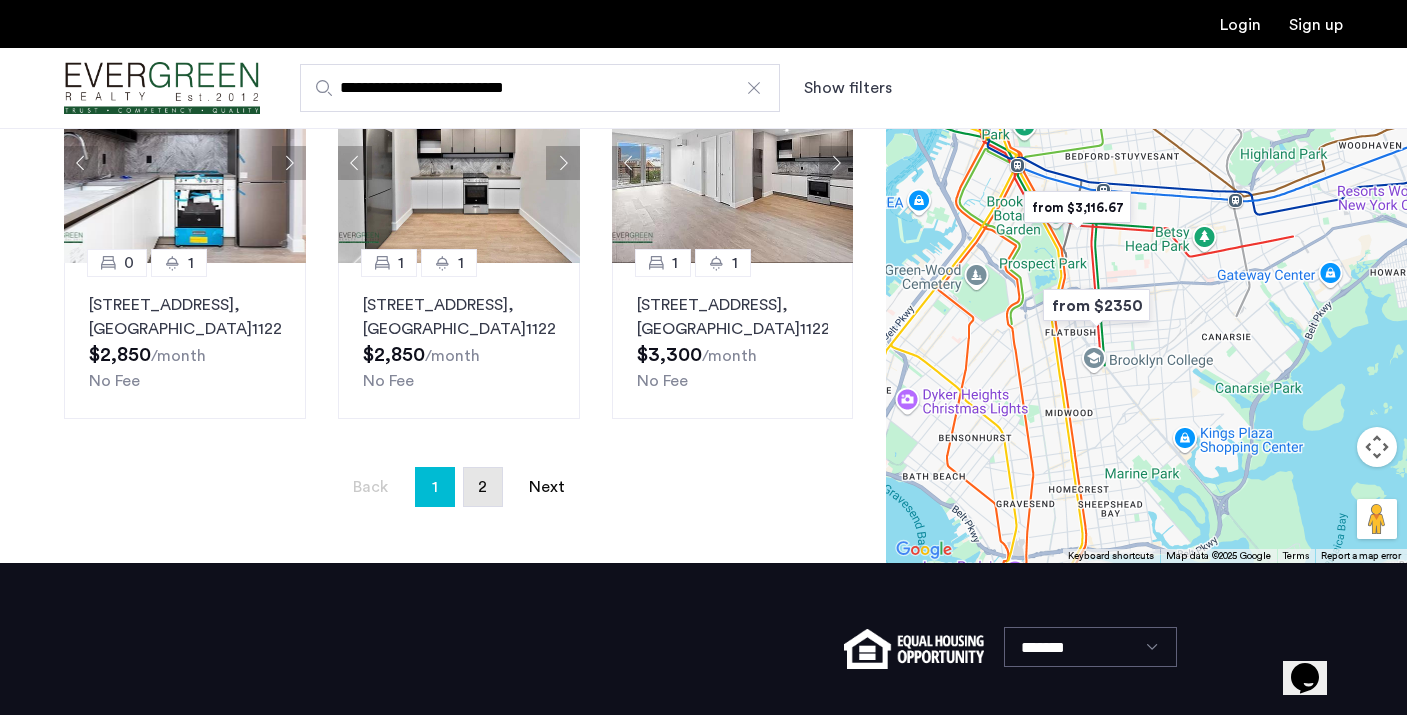 click on "2" at bounding box center (482, 487) 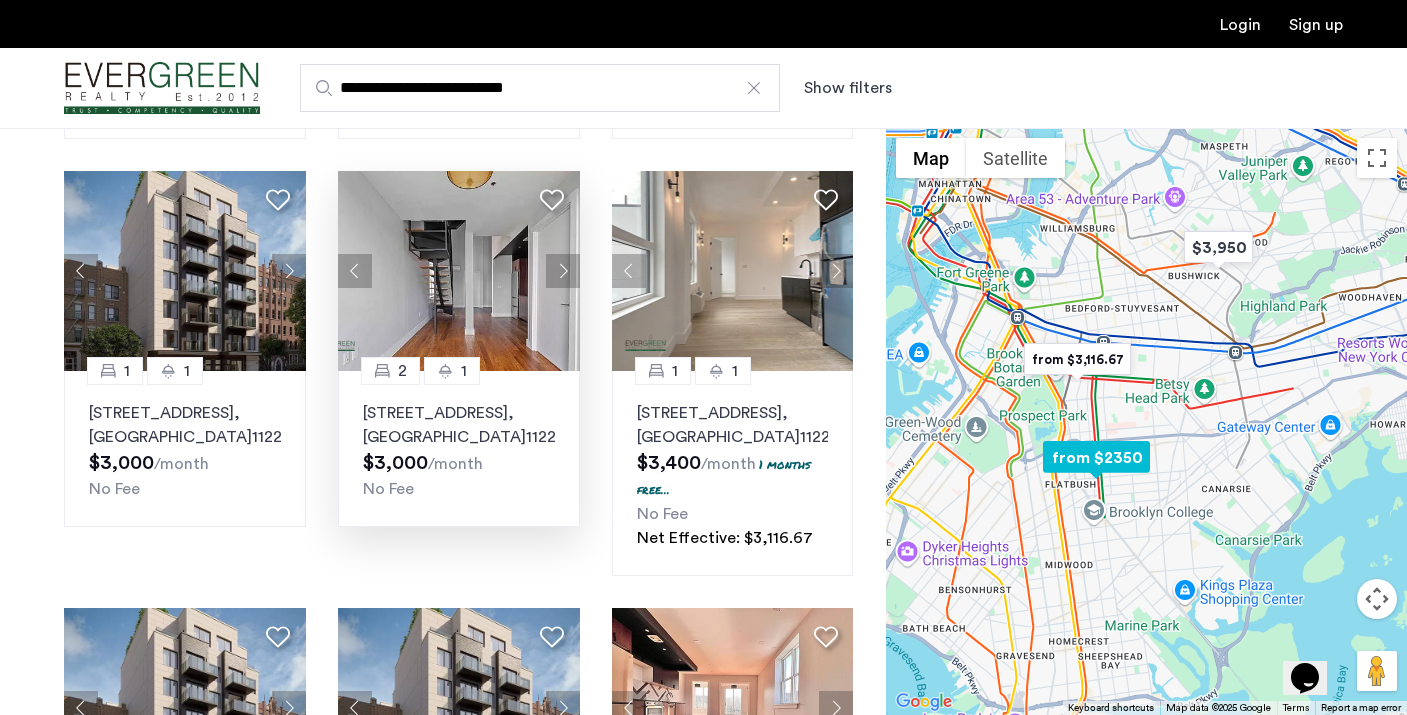 scroll, scrollTop: 480, scrollLeft: 0, axis: vertical 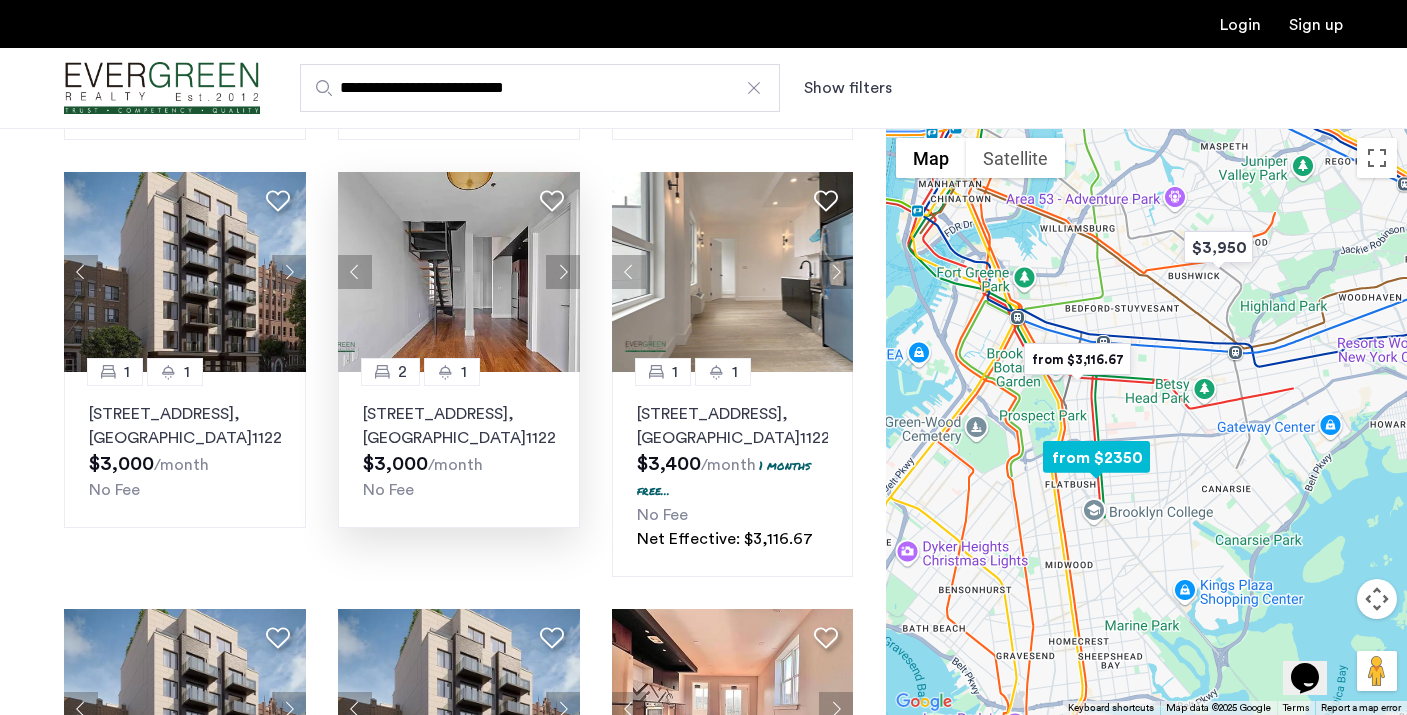 click 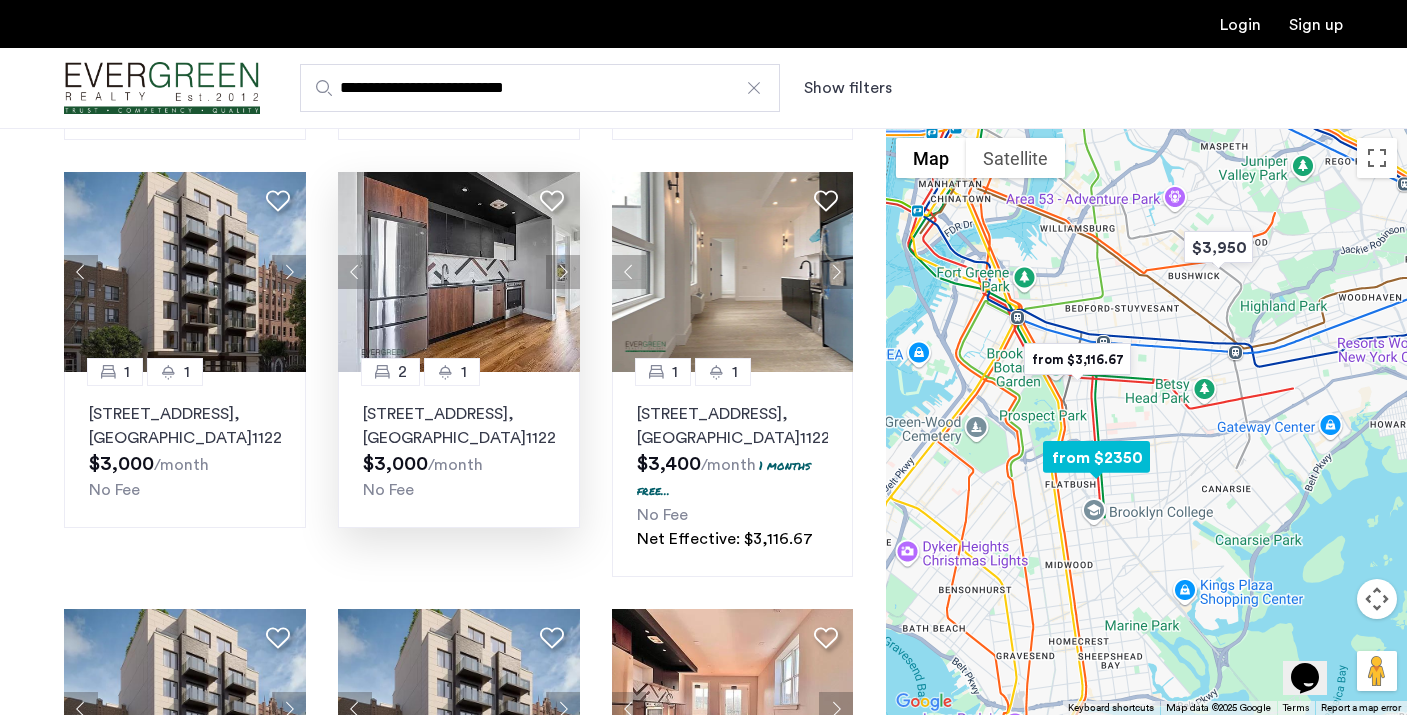 click 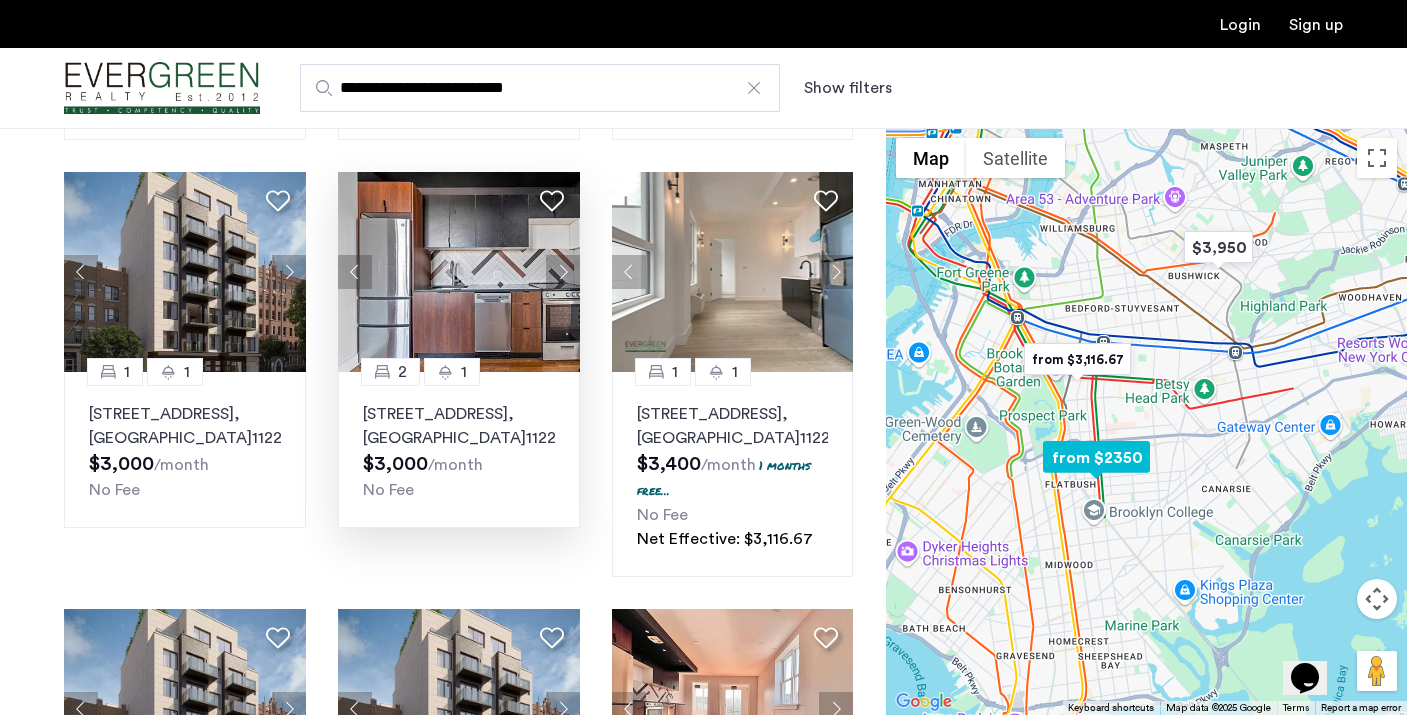 click 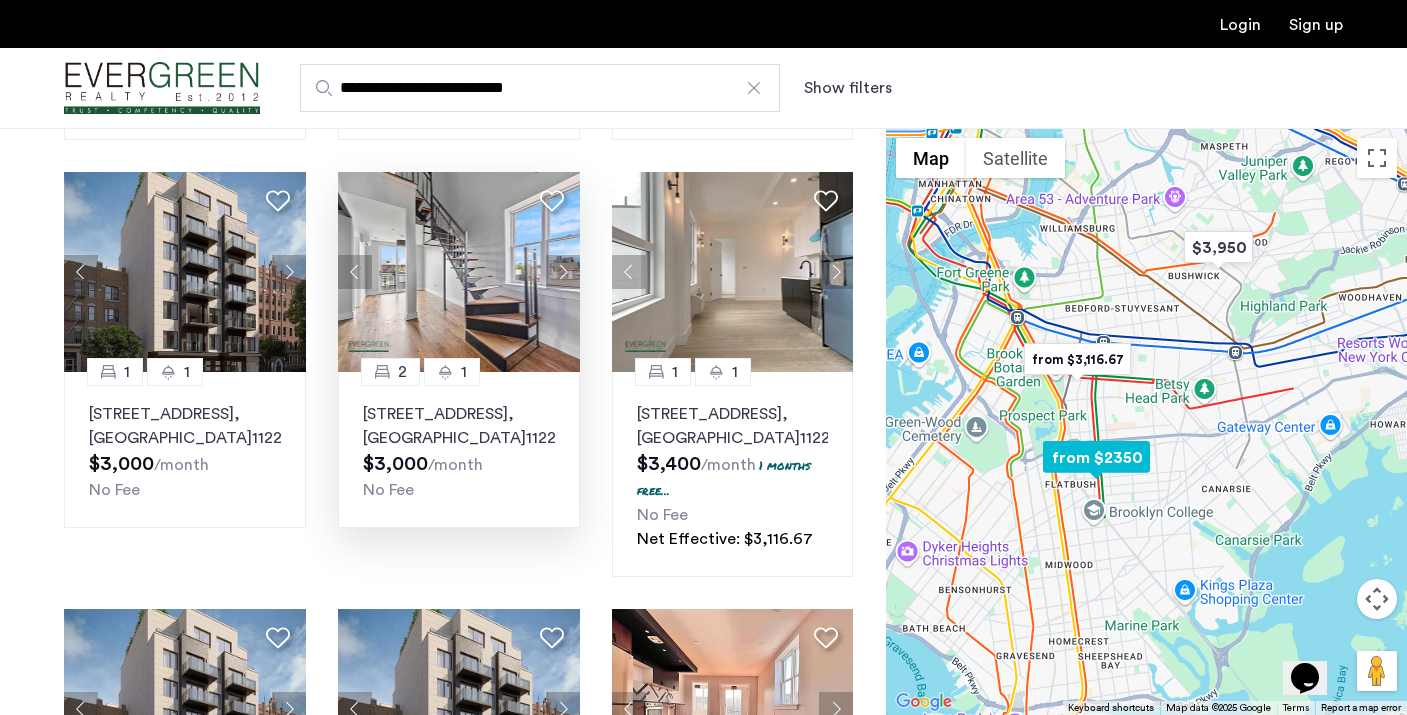 click 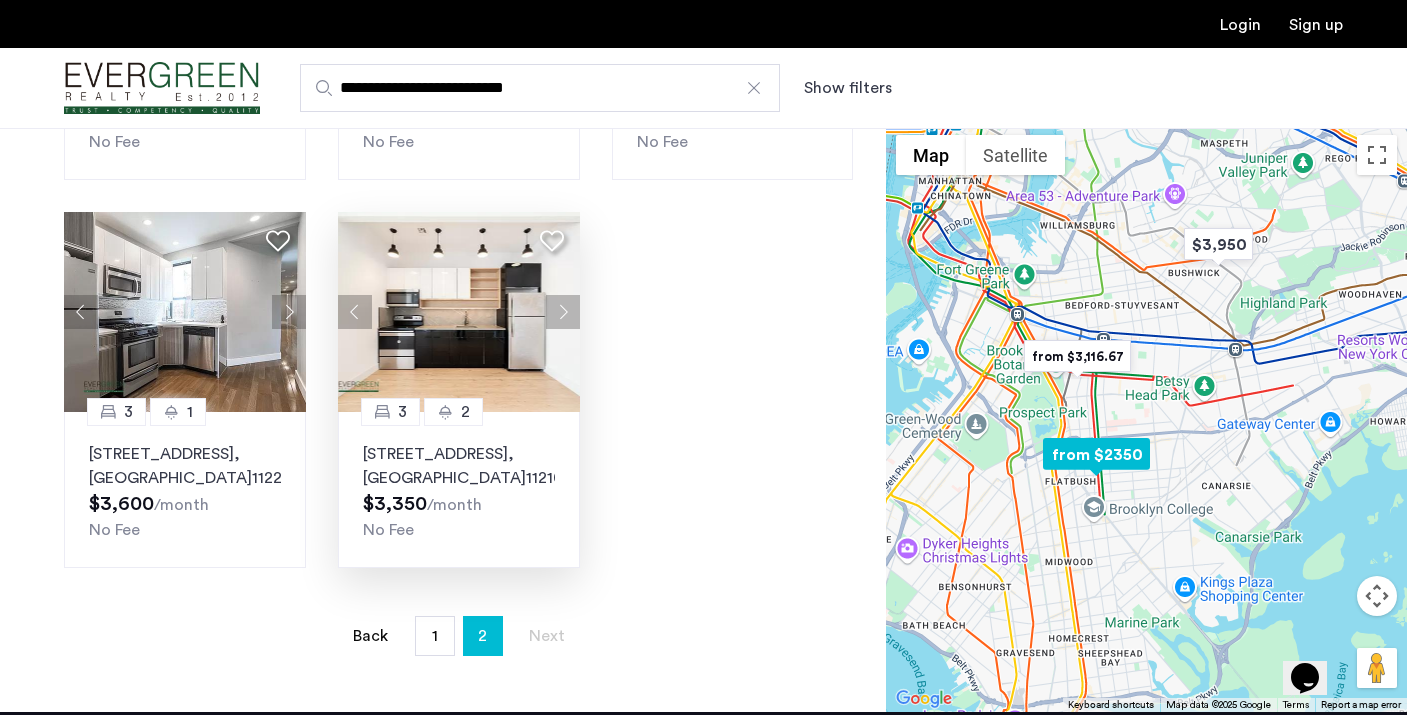 scroll, scrollTop: 1263, scrollLeft: 0, axis: vertical 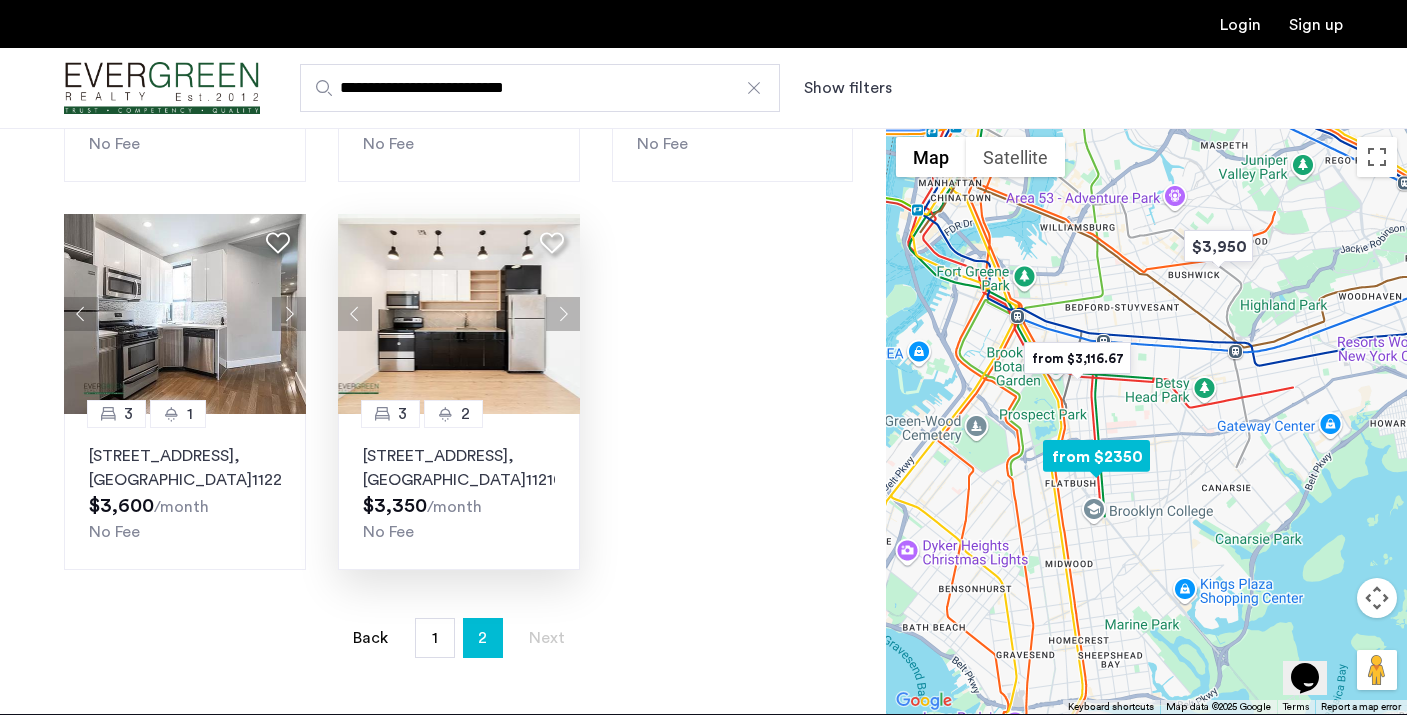 click 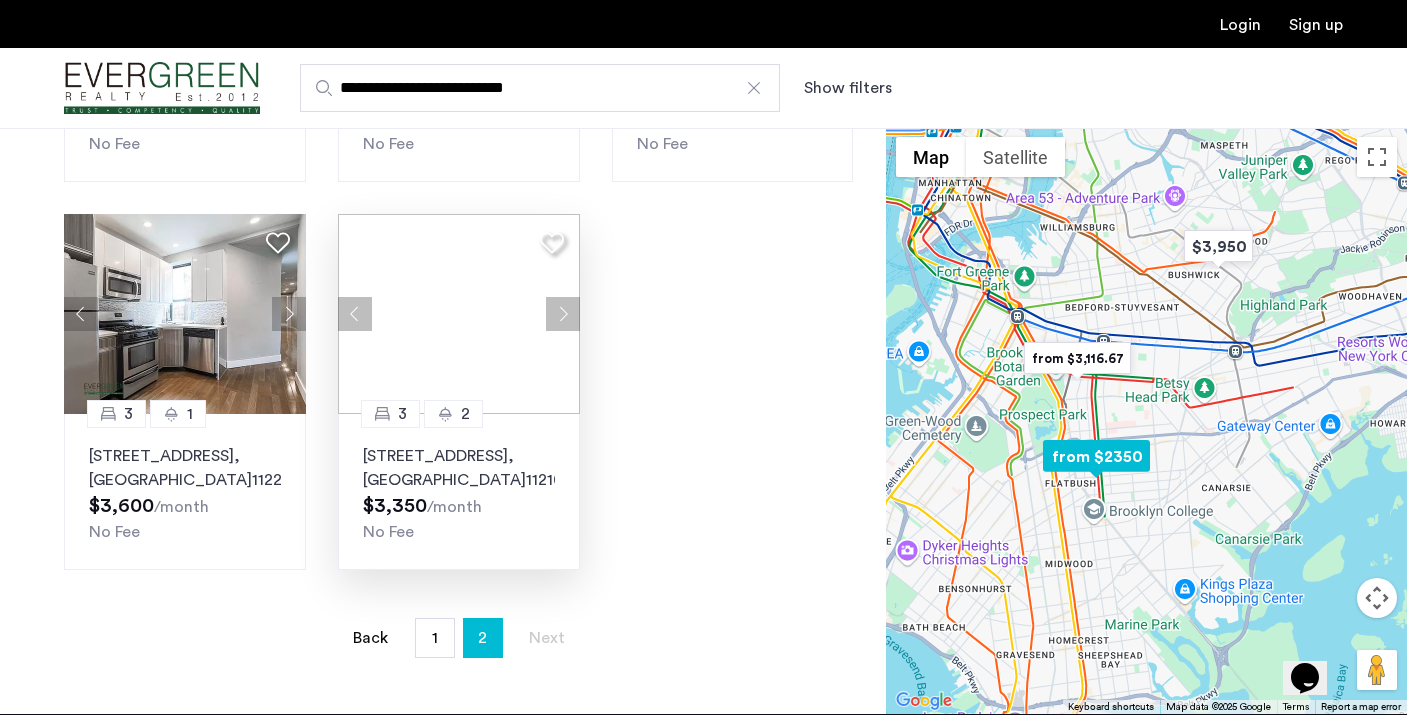 click 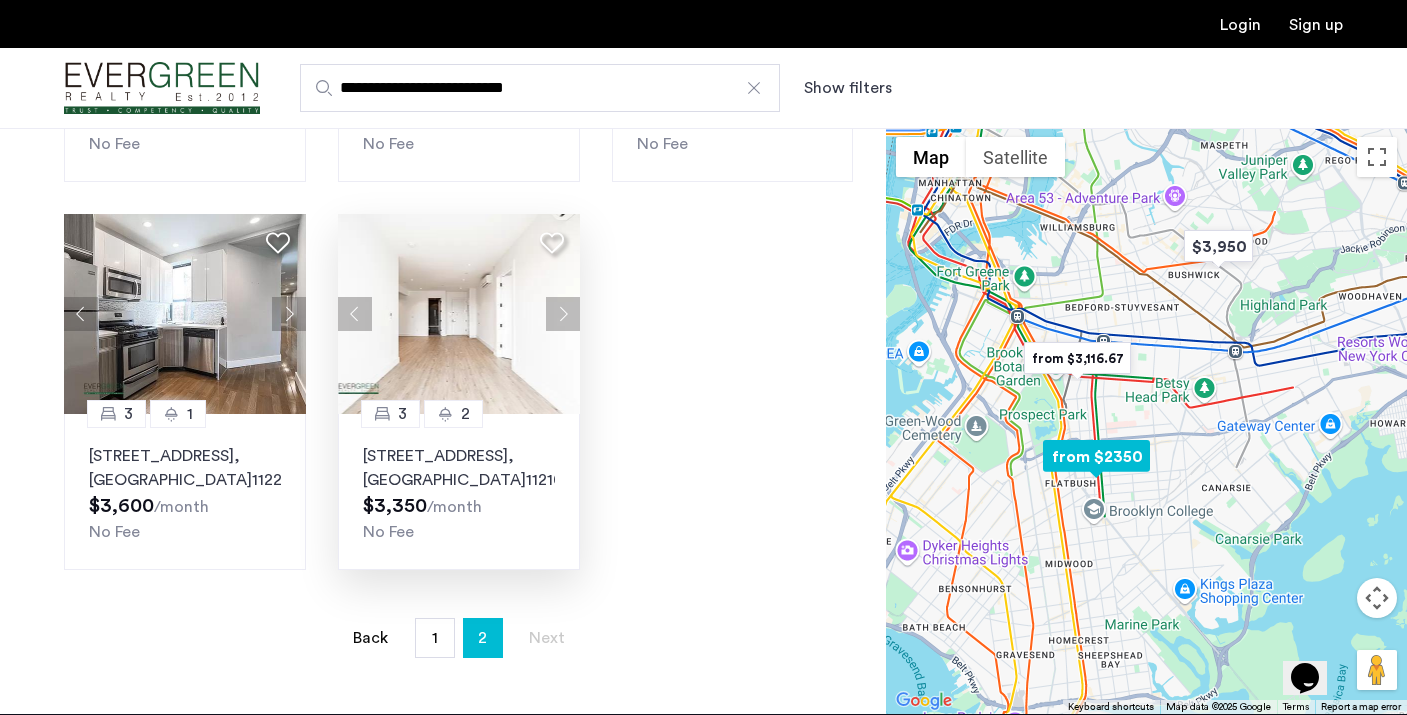 click 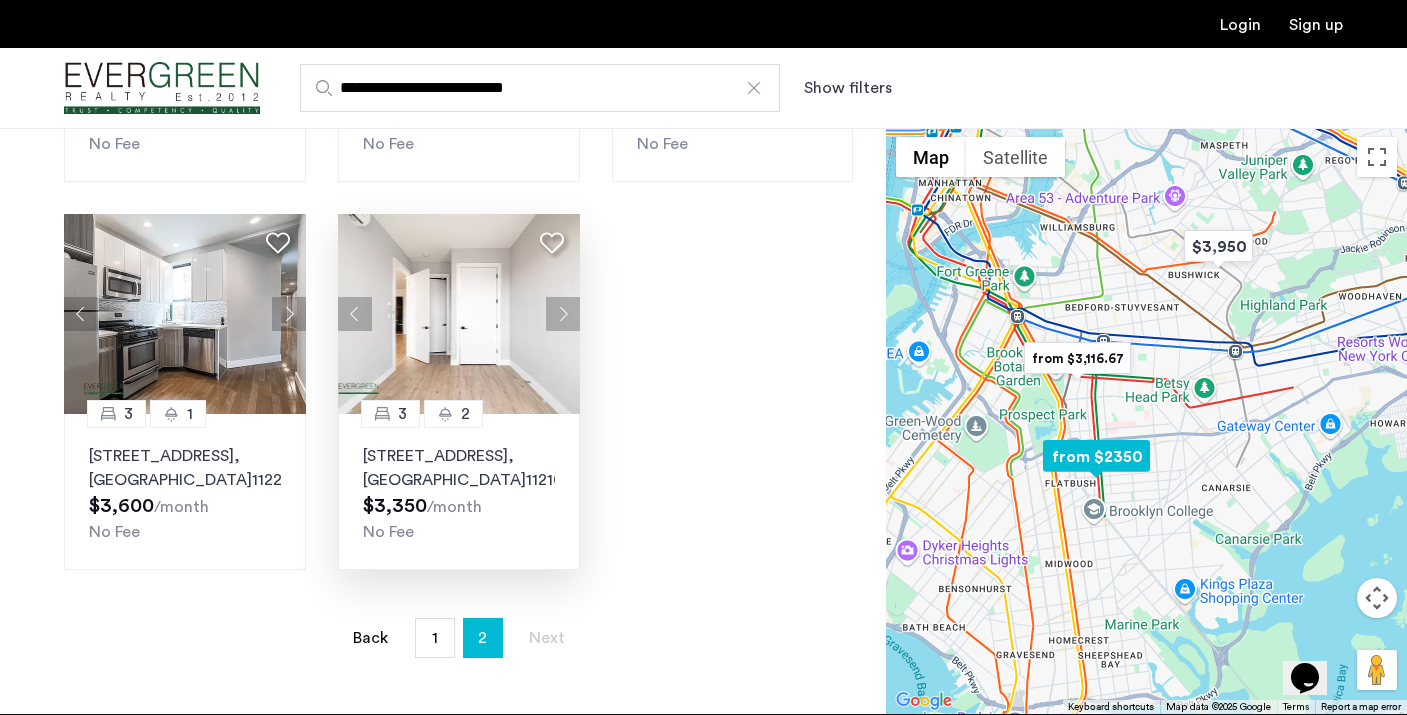 click 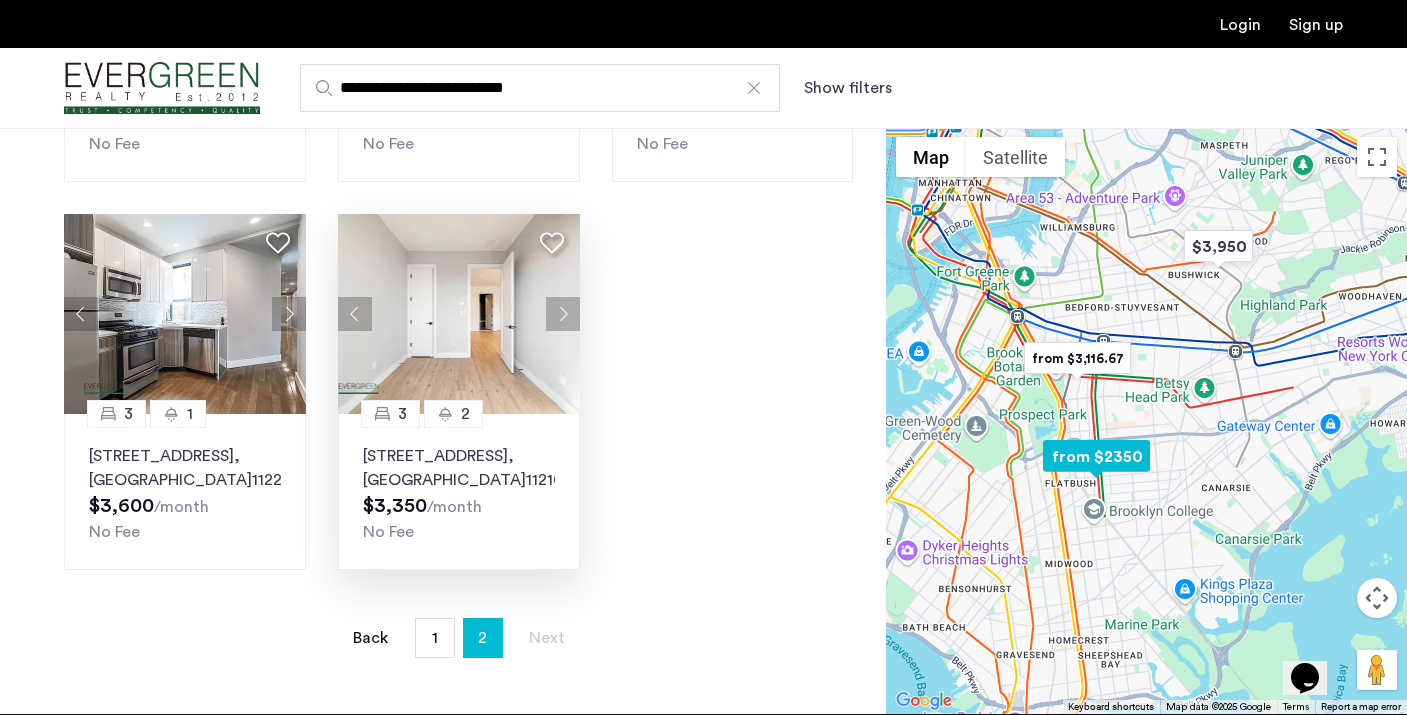 click 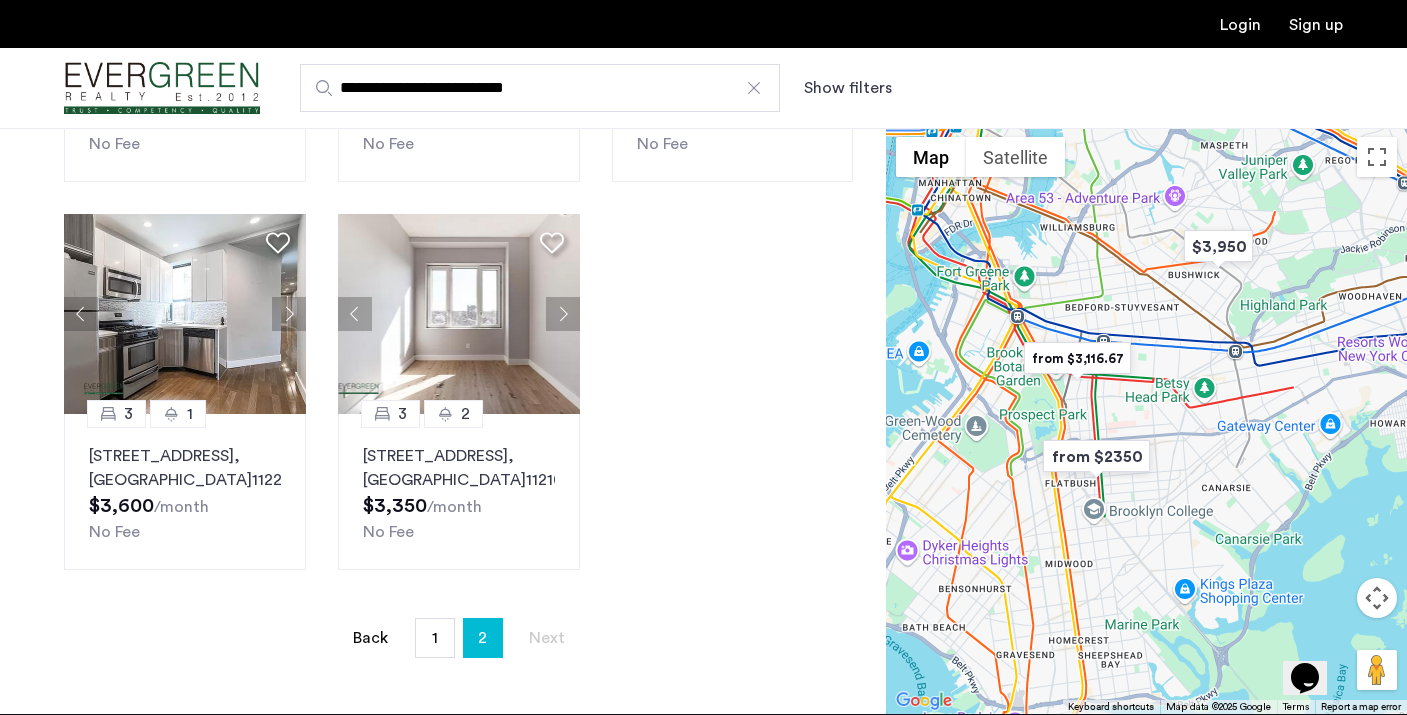 click on "**********" at bounding box center (540, 88) 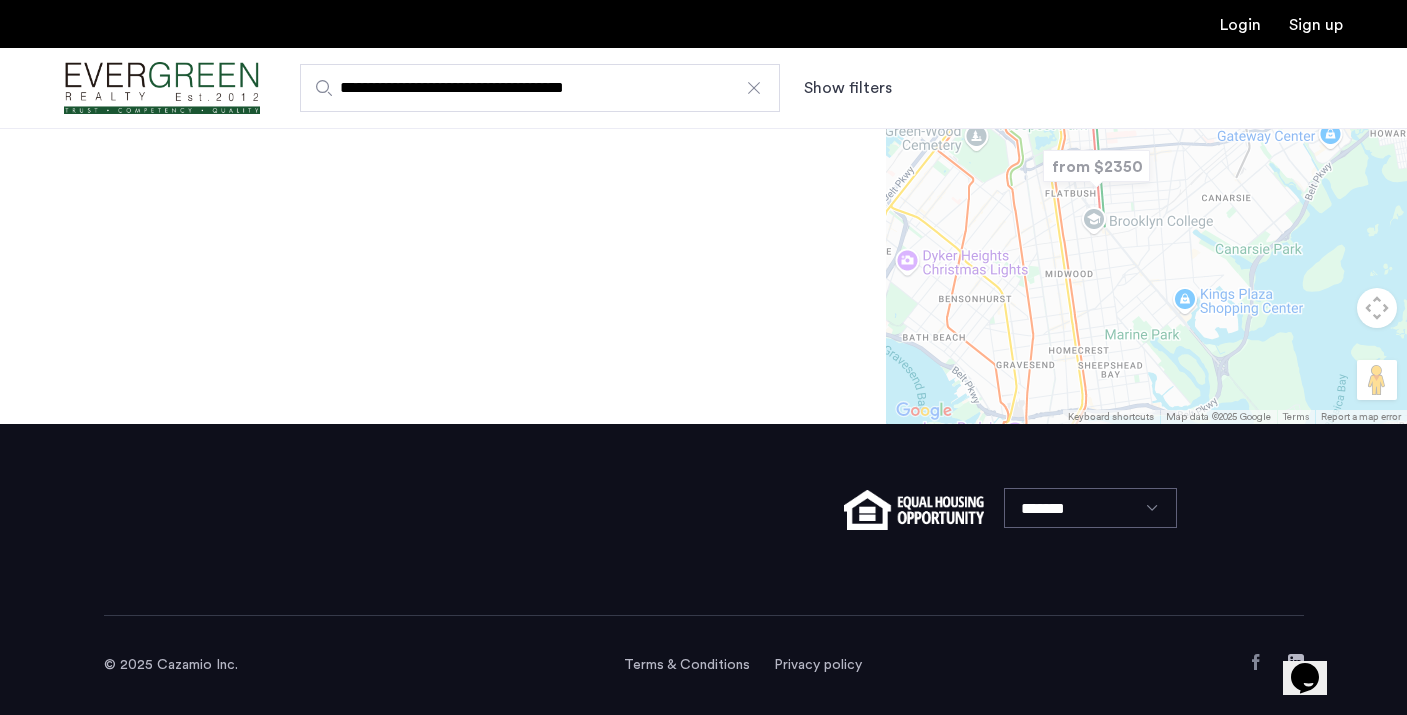 scroll, scrollTop: 0, scrollLeft: 0, axis: both 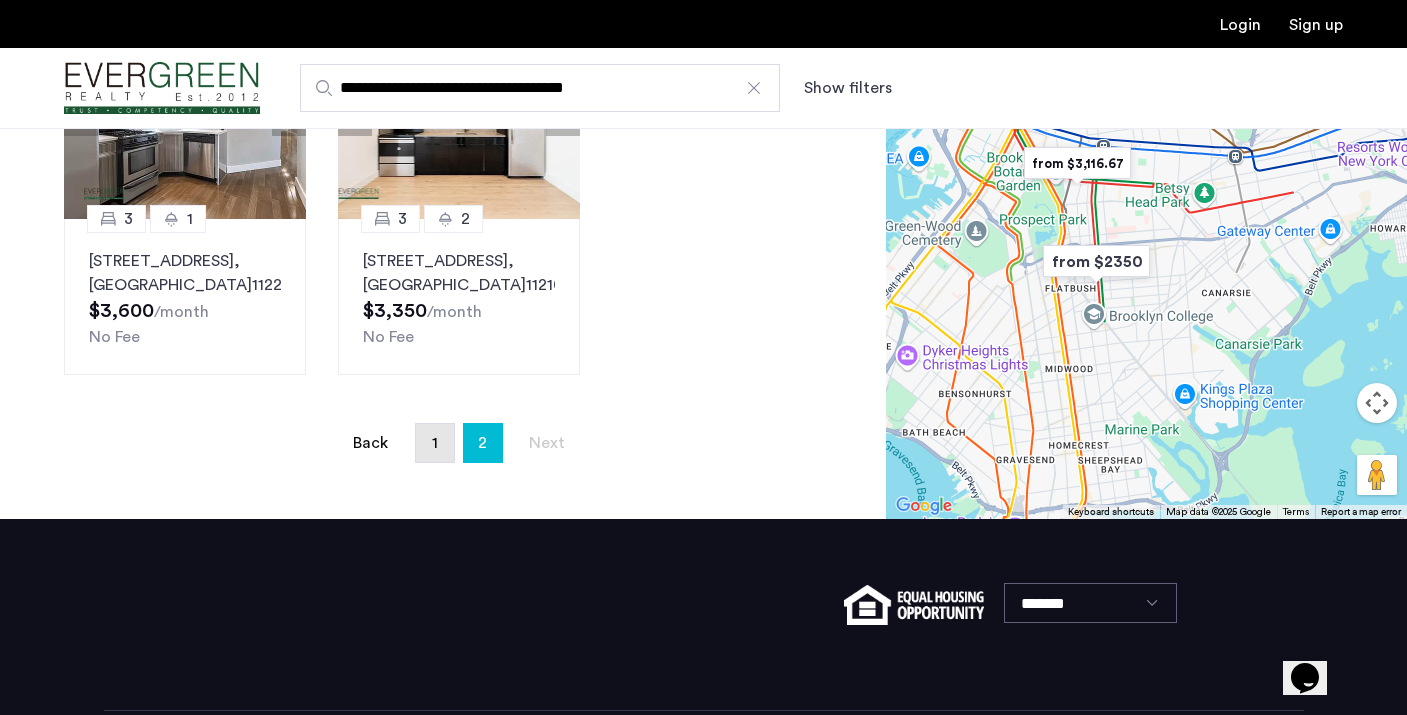 click on "page  1" at bounding box center [435, 443] 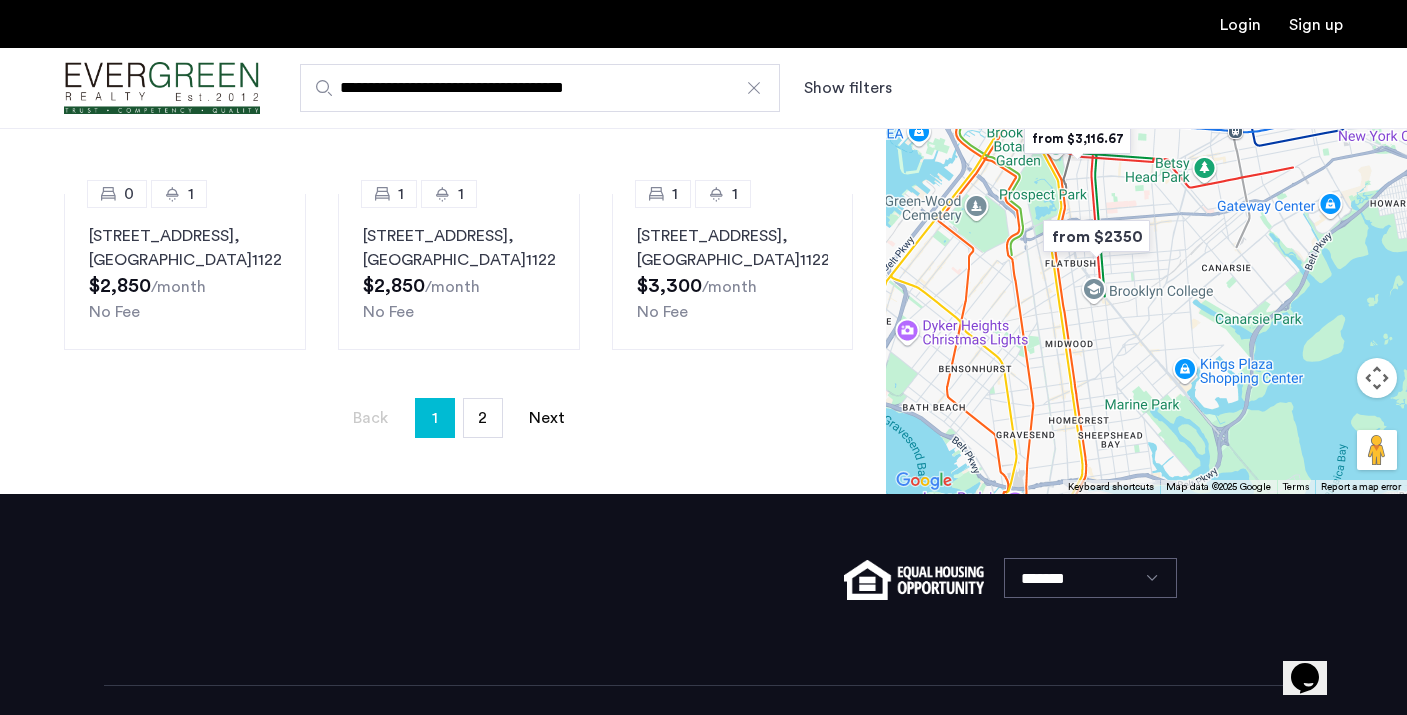 scroll, scrollTop: 0, scrollLeft: 0, axis: both 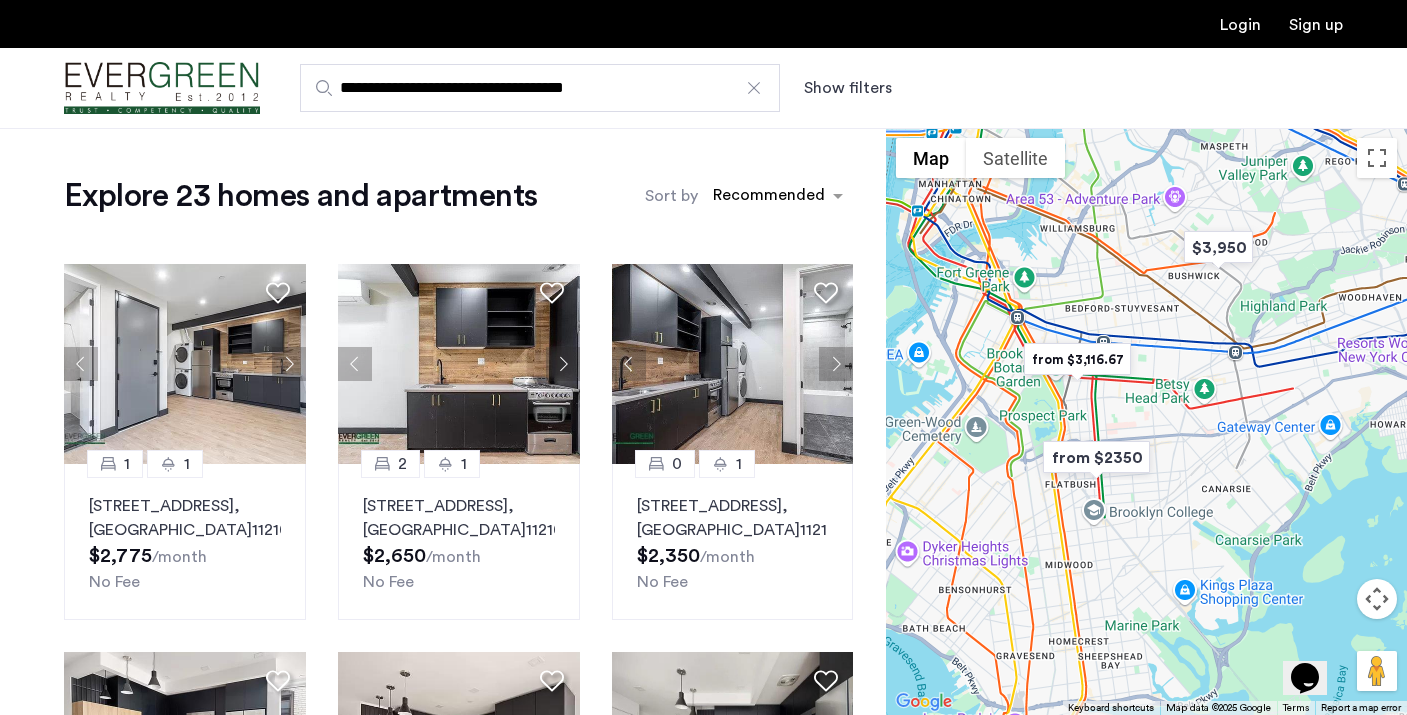 click on "**********" at bounding box center [540, 88] 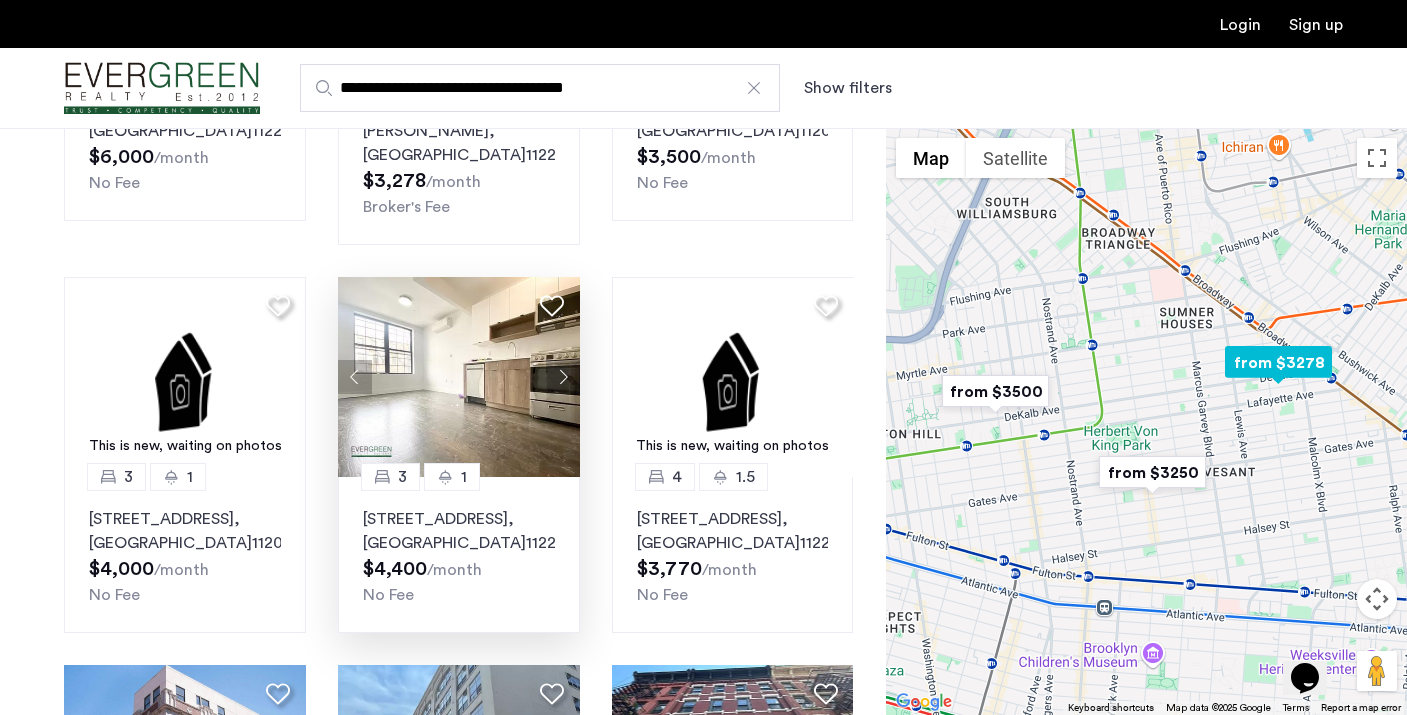 scroll, scrollTop: 400, scrollLeft: 0, axis: vertical 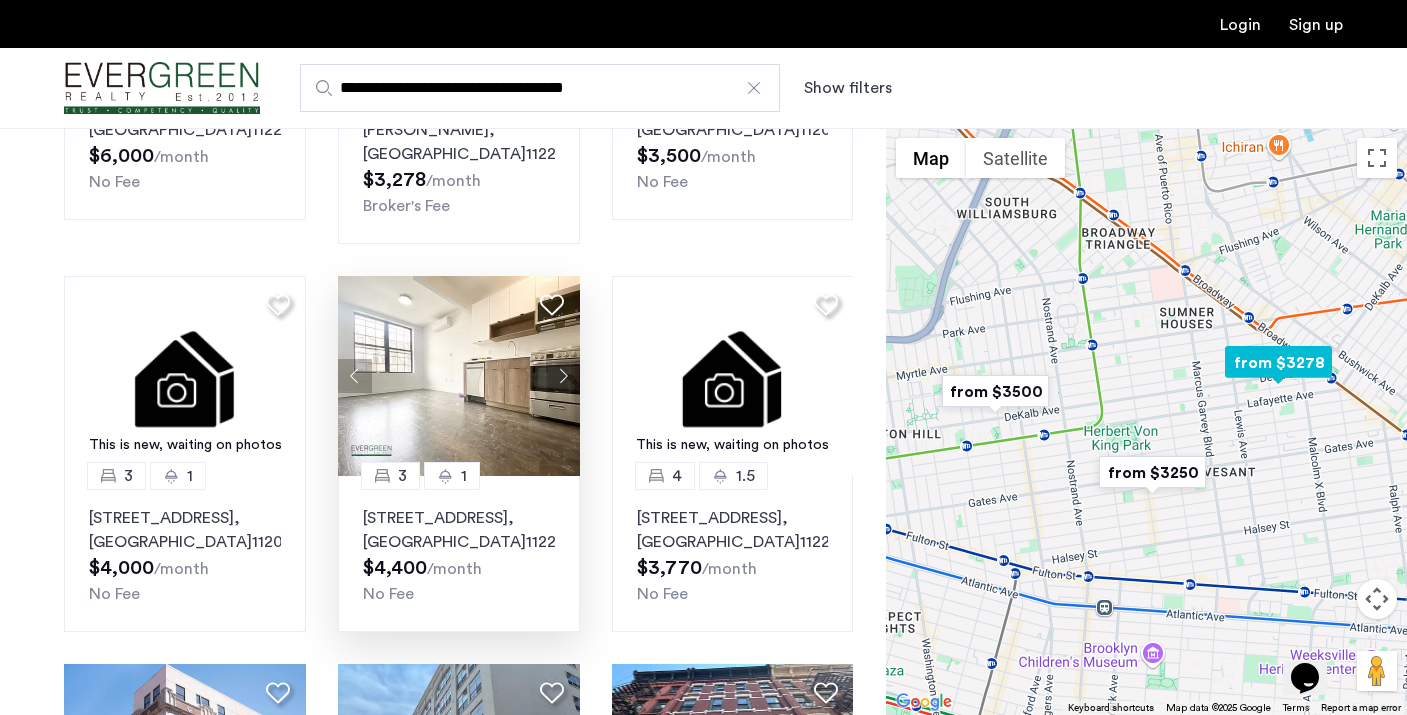 click 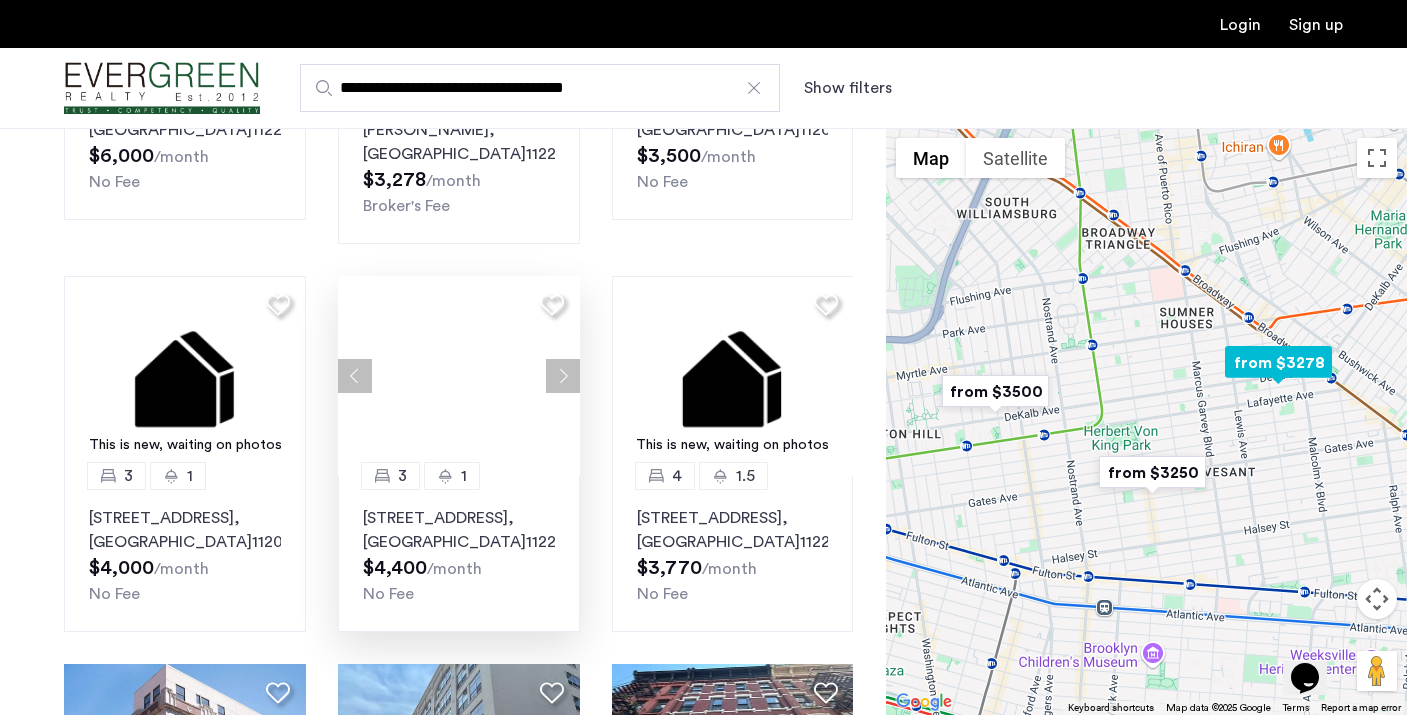 click 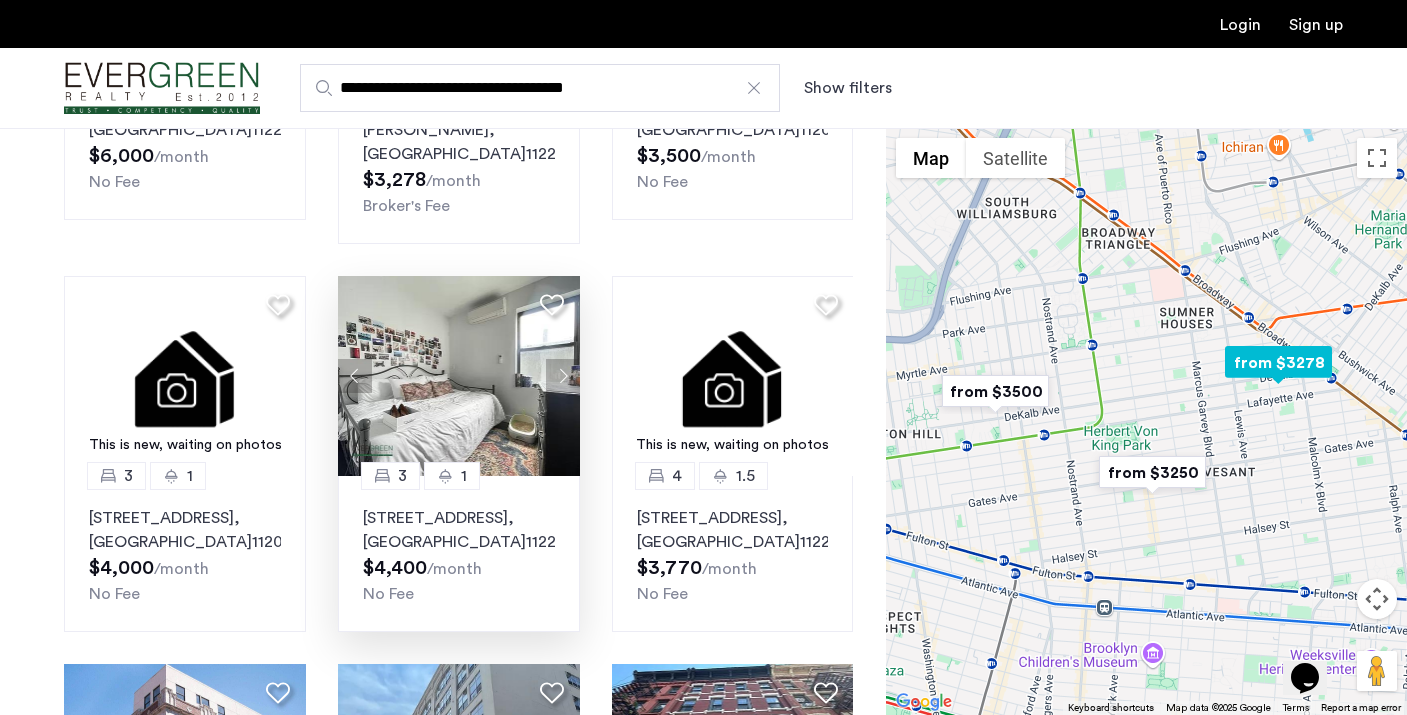 click 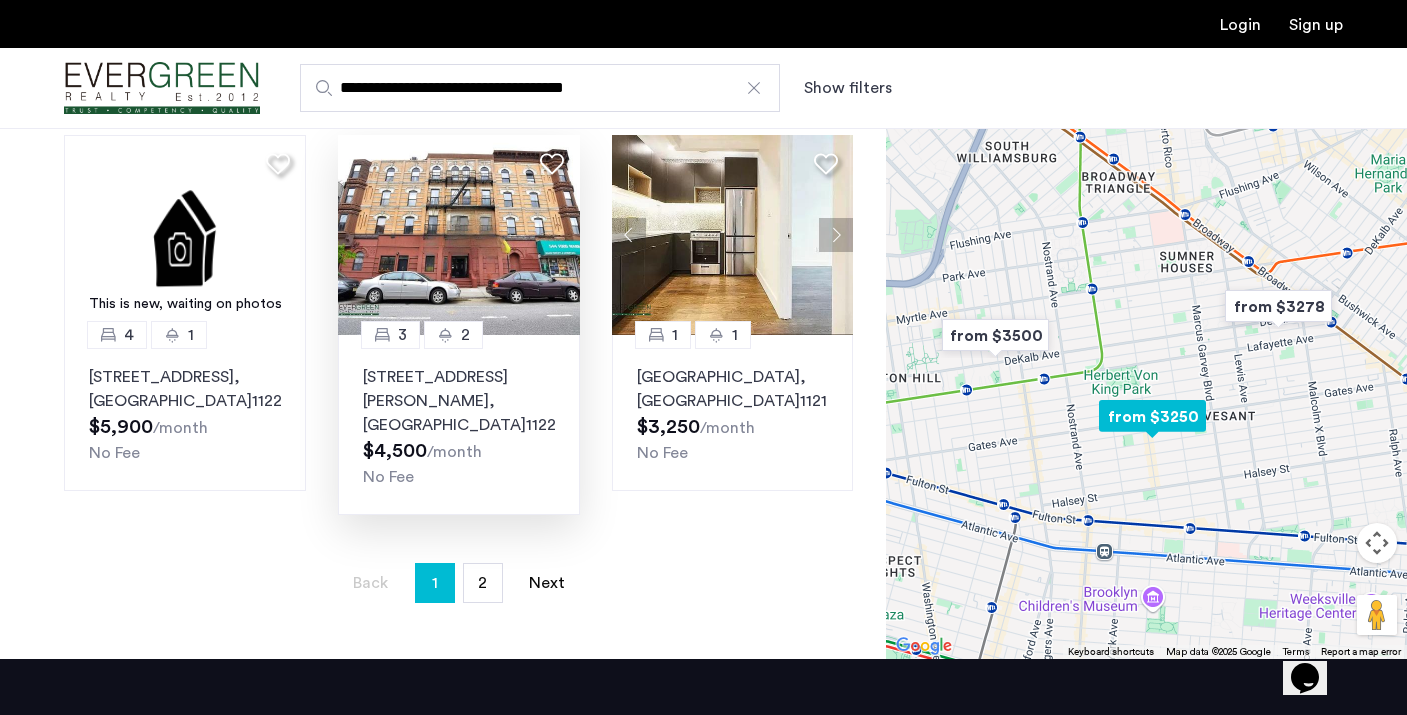 scroll, scrollTop: 1325, scrollLeft: 0, axis: vertical 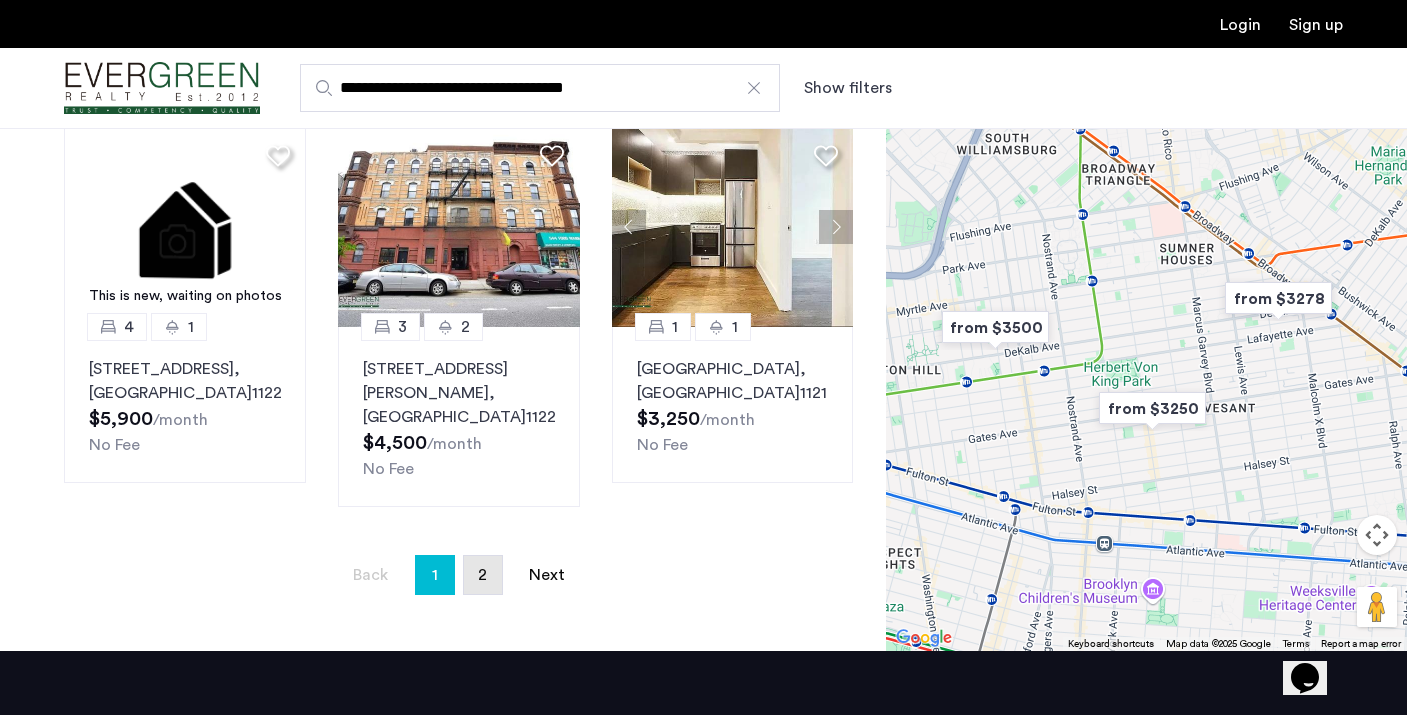 click on "page  2" at bounding box center (483, 575) 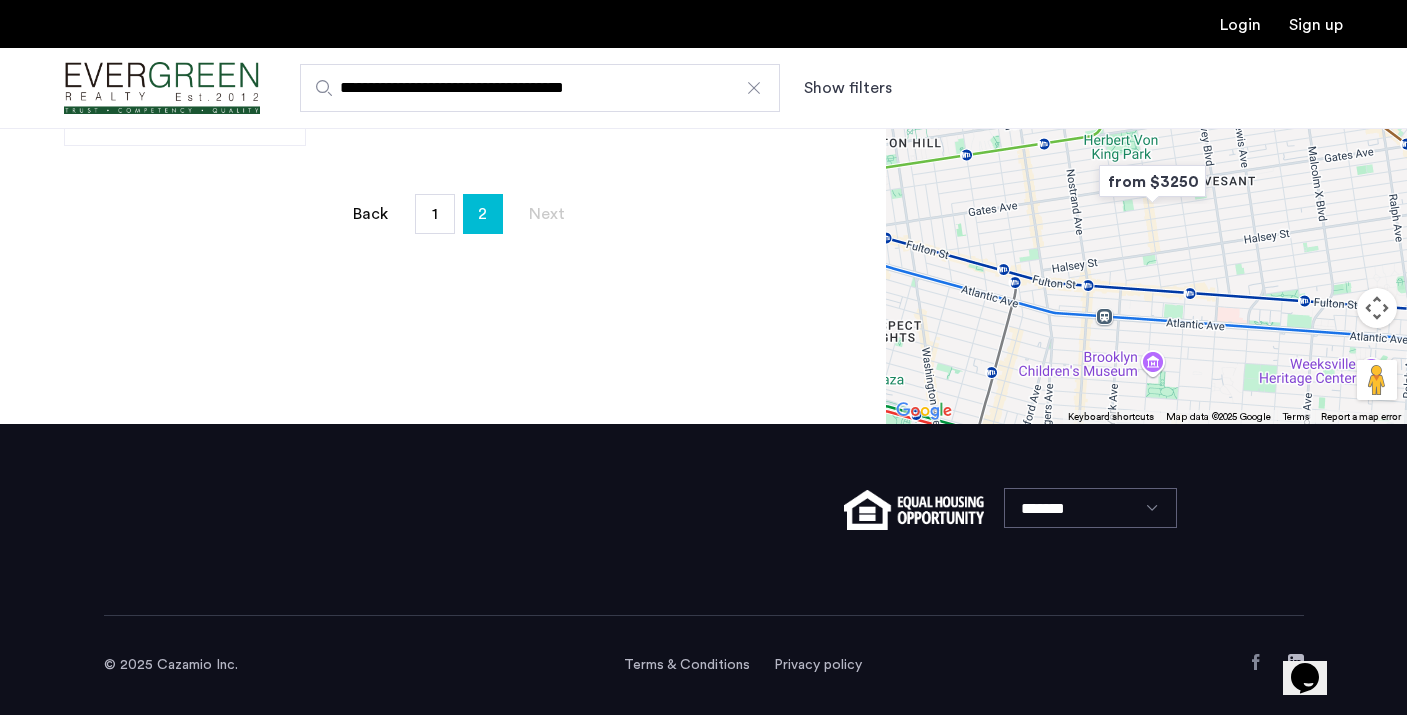 scroll, scrollTop: 0, scrollLeft: 0, axis: both 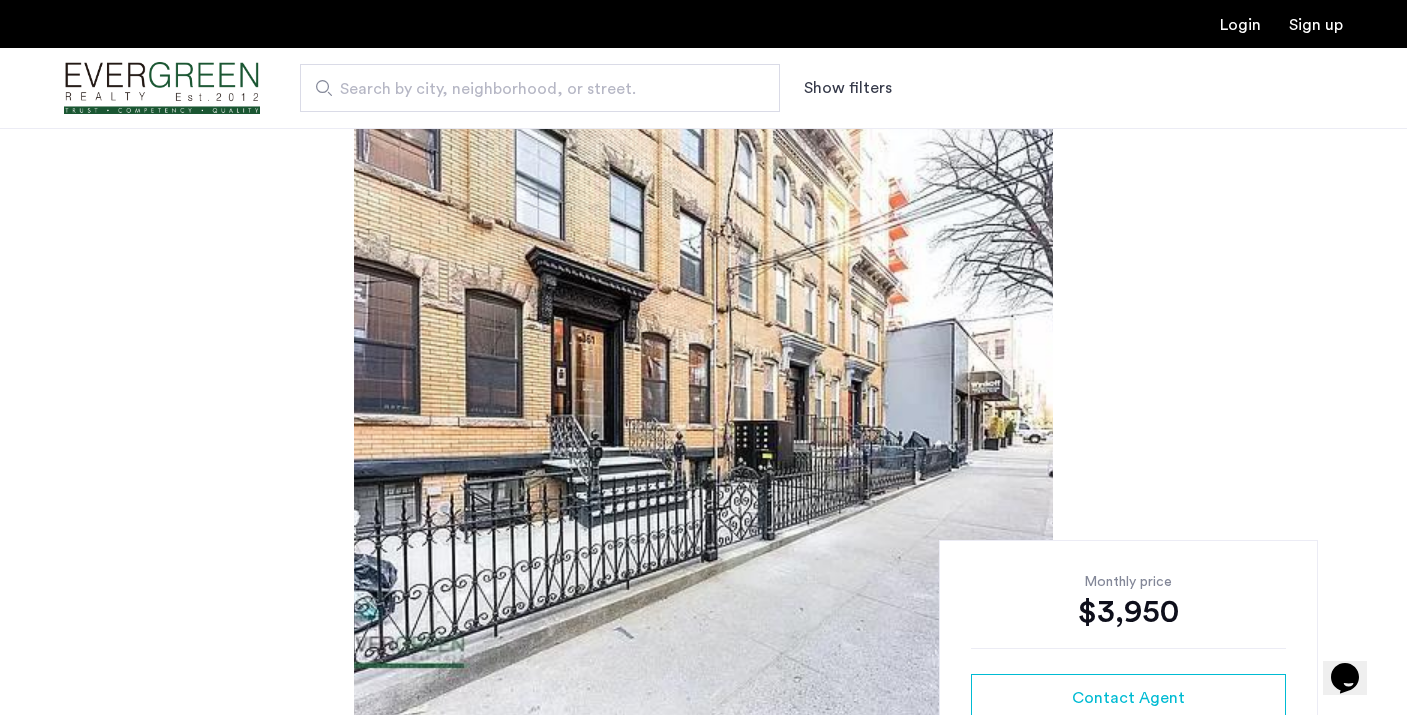 click 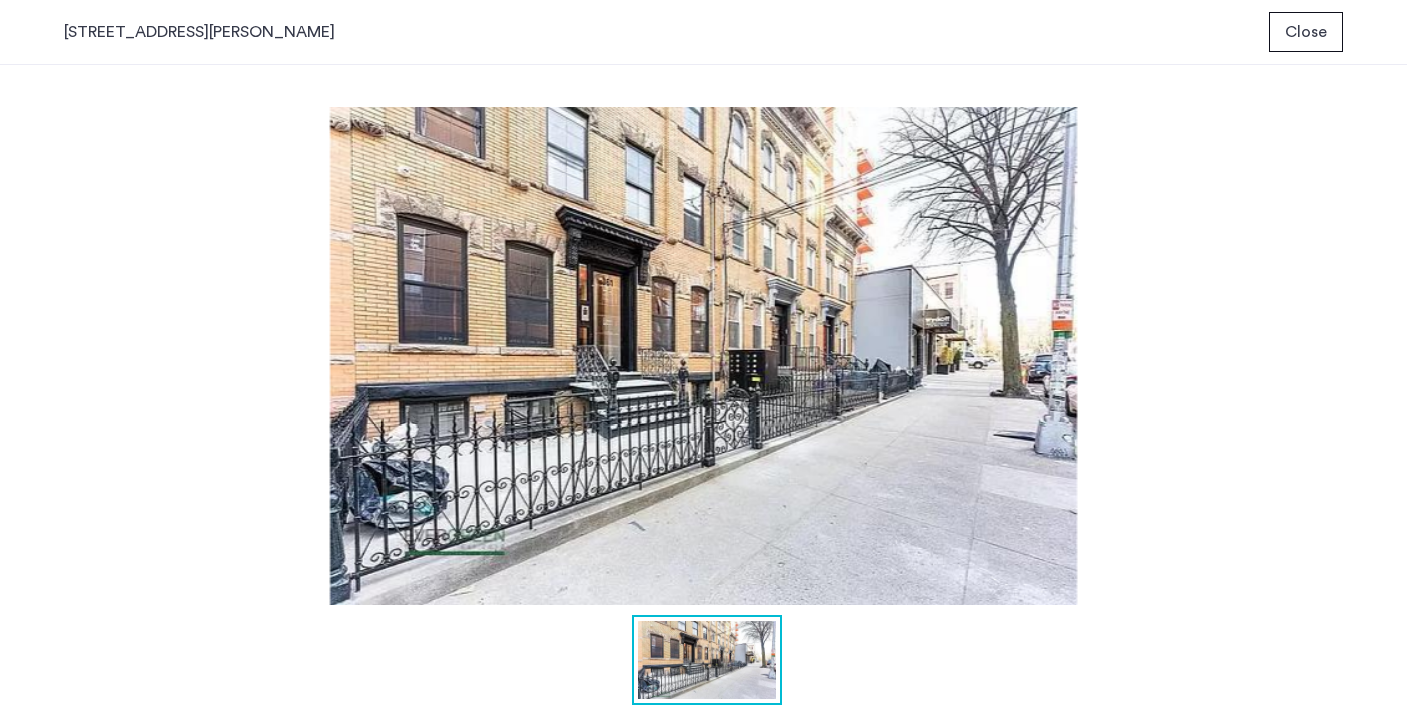 scroll, scrollTop: 0, scrollLeft: 0, axis: both 